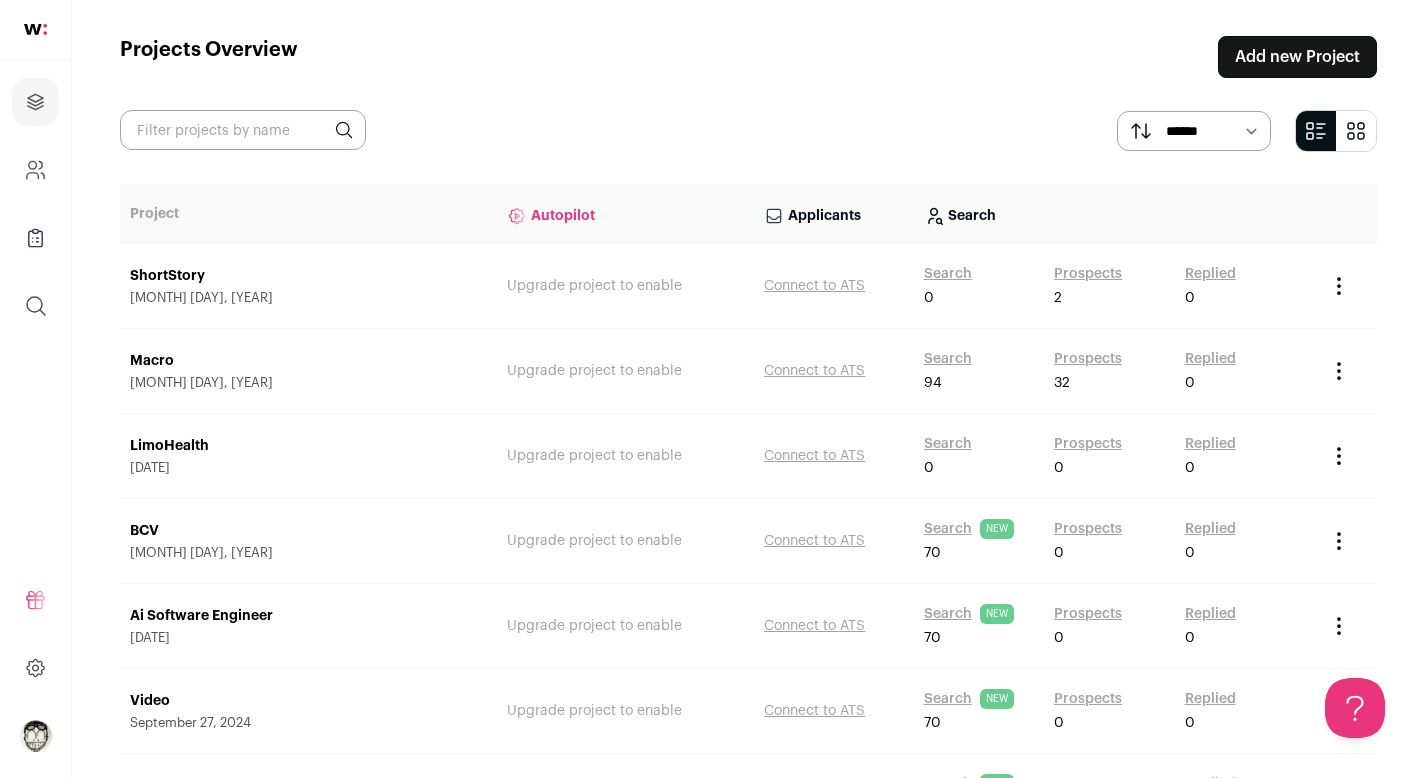 scroll, scrollTop: 0, scrollLeft: 0, axis: both 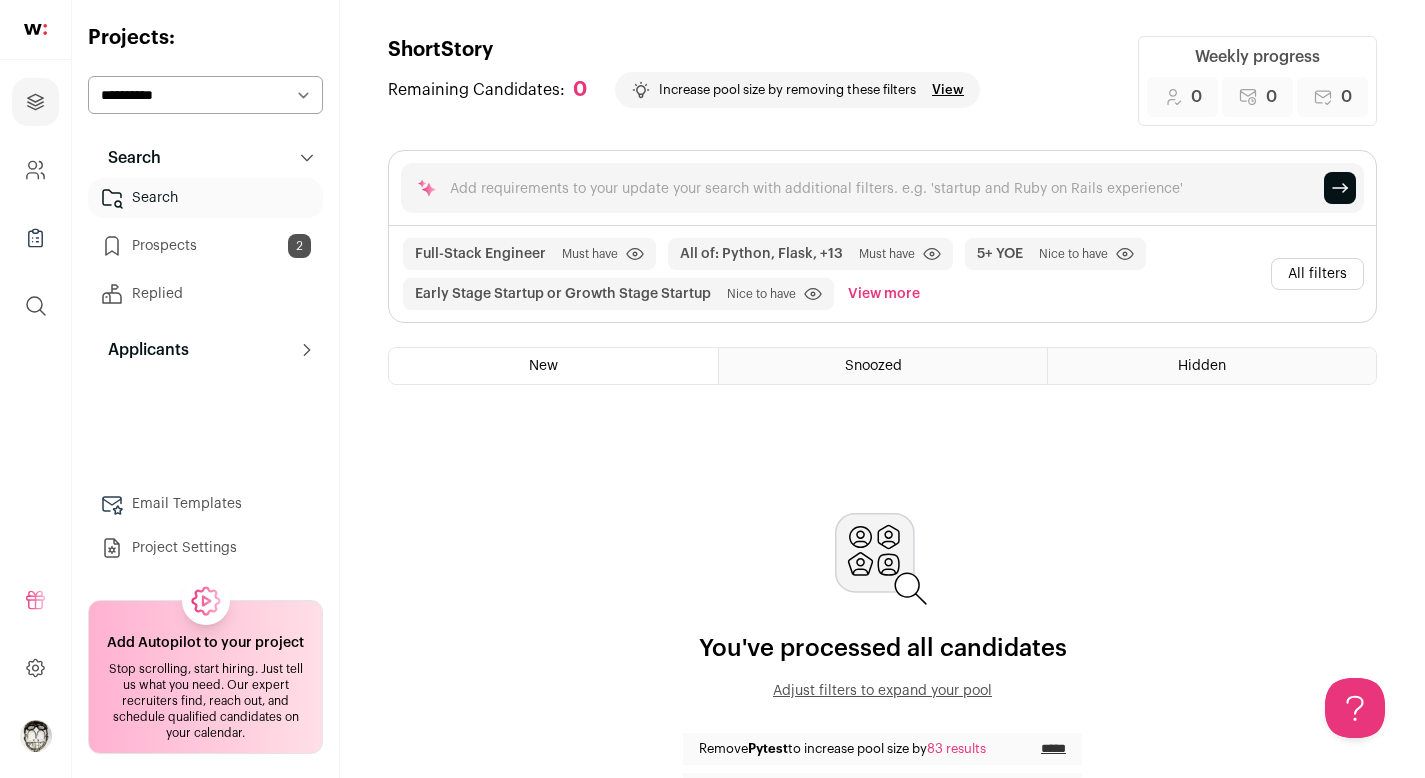 click on "Must have" at bounding box center [590, 254] 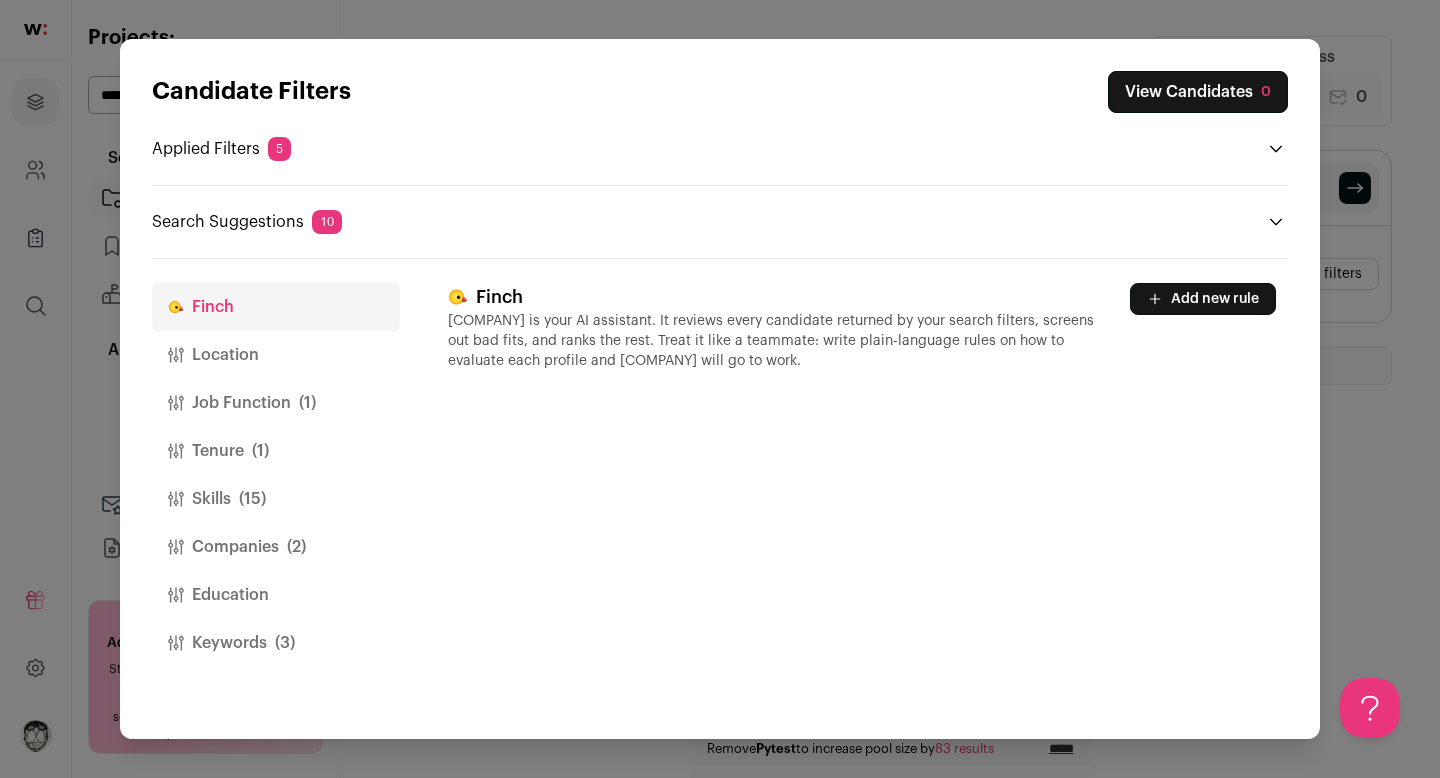 click on "Candidate Filters
View Candidates
0
Applied Filters
5
Full-Stack Engineer
Must have
5+ YOE
Nice to have
All of: Python, Flask, +13
Must have
Early Stage Startup or Growth Stage Startup
Nice to have
Any of: React Testing Library, CI/CD, GitHub Actions
Nice to have
10" at bounding box center [720, 152] 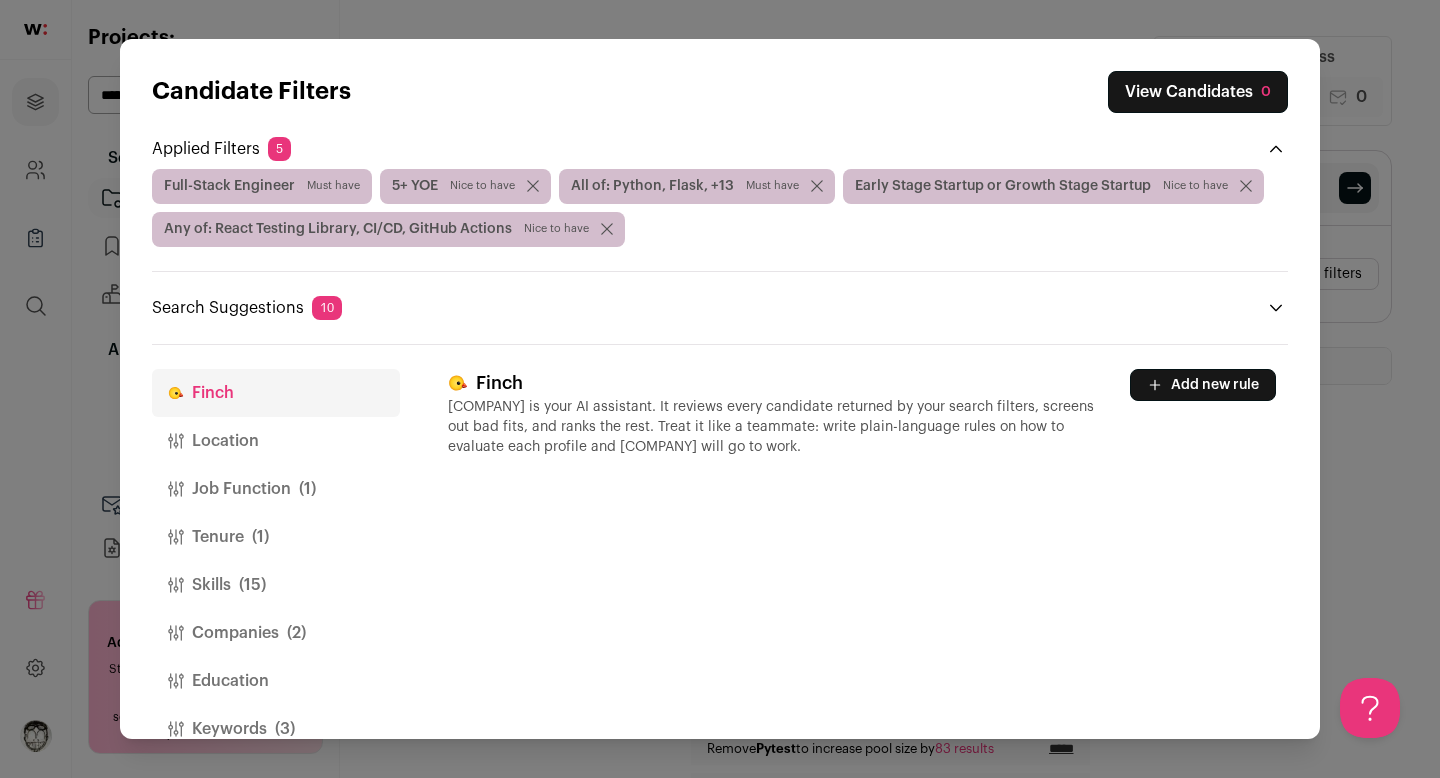 click at bounding box center (607, 229) 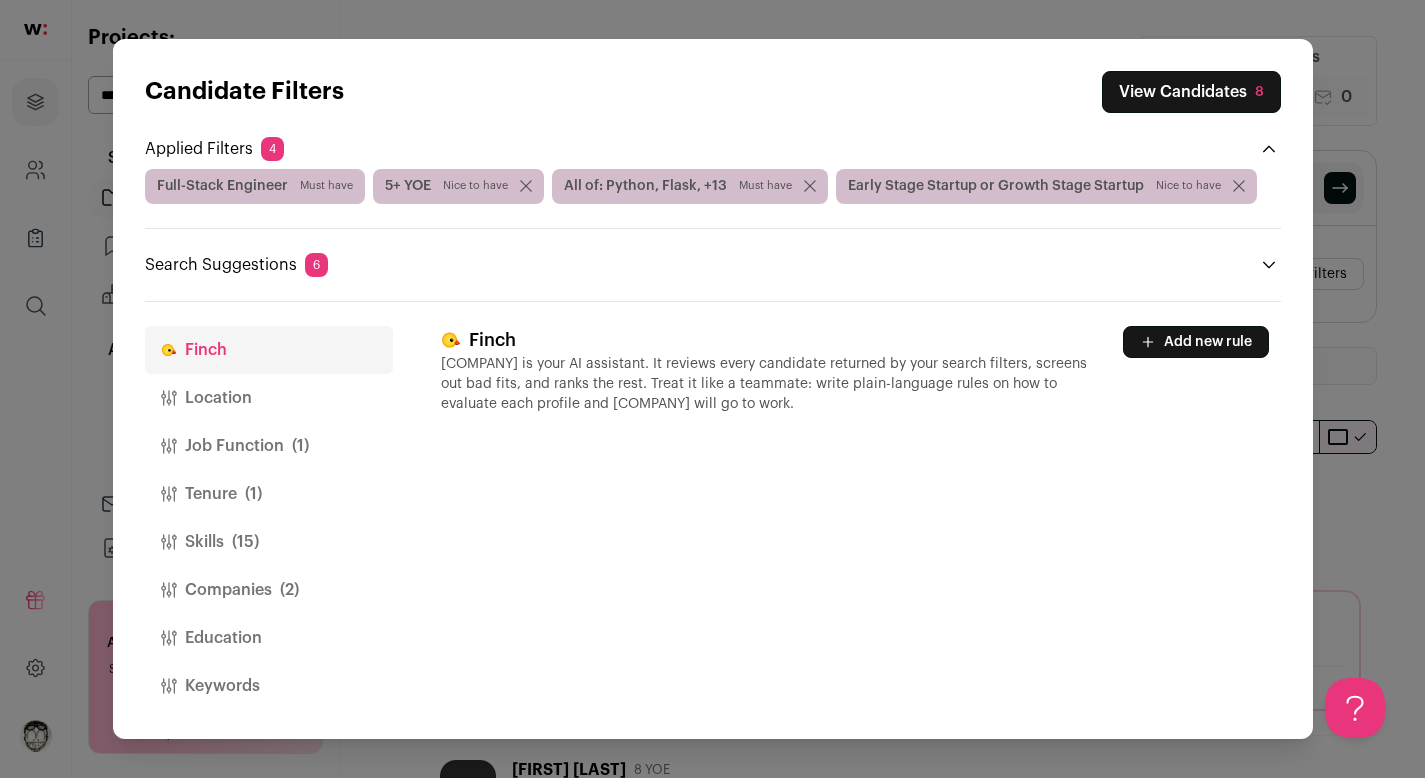 scroll, scrollTop: 0, scrollLeft: 0, axis: both 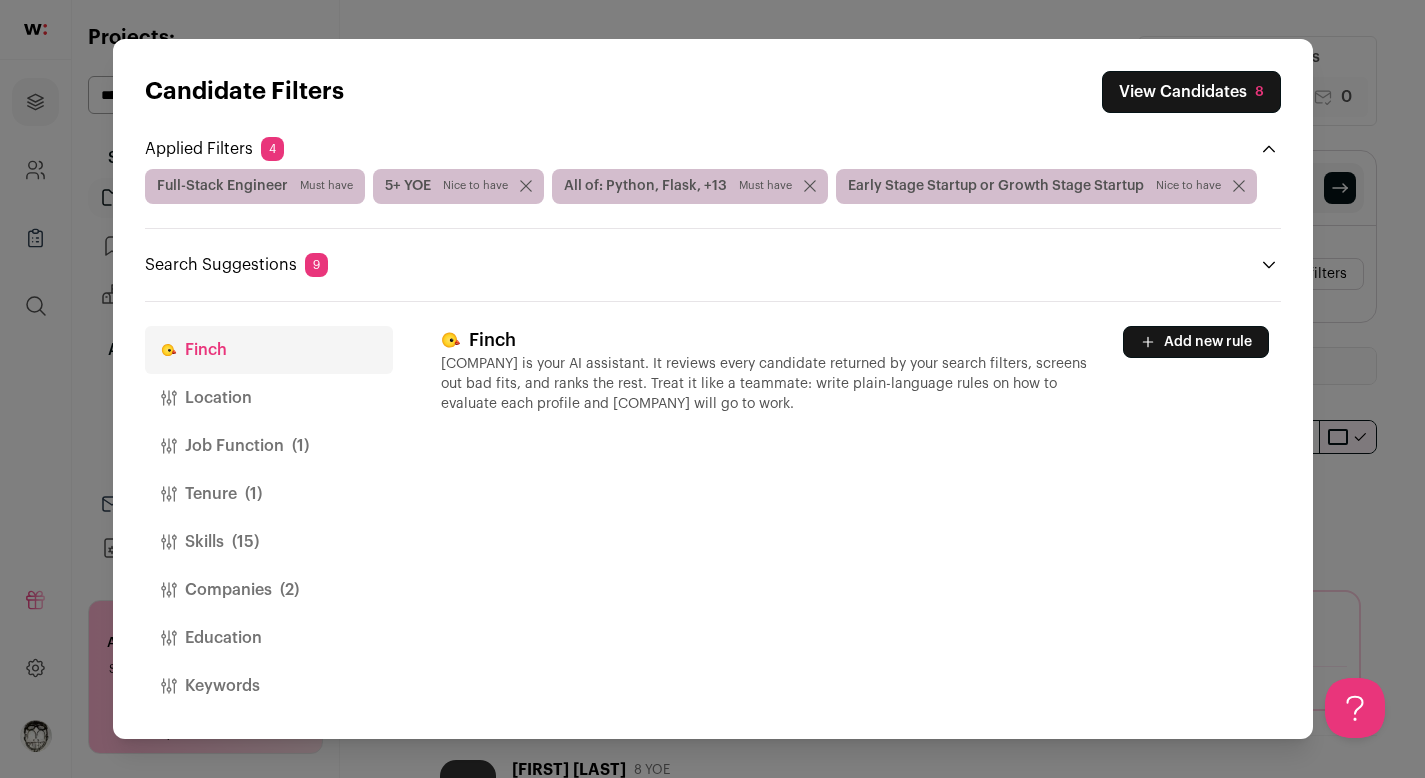 click on "All of: Python, Flask, +13
Must have" at bounding box center (690, 186) 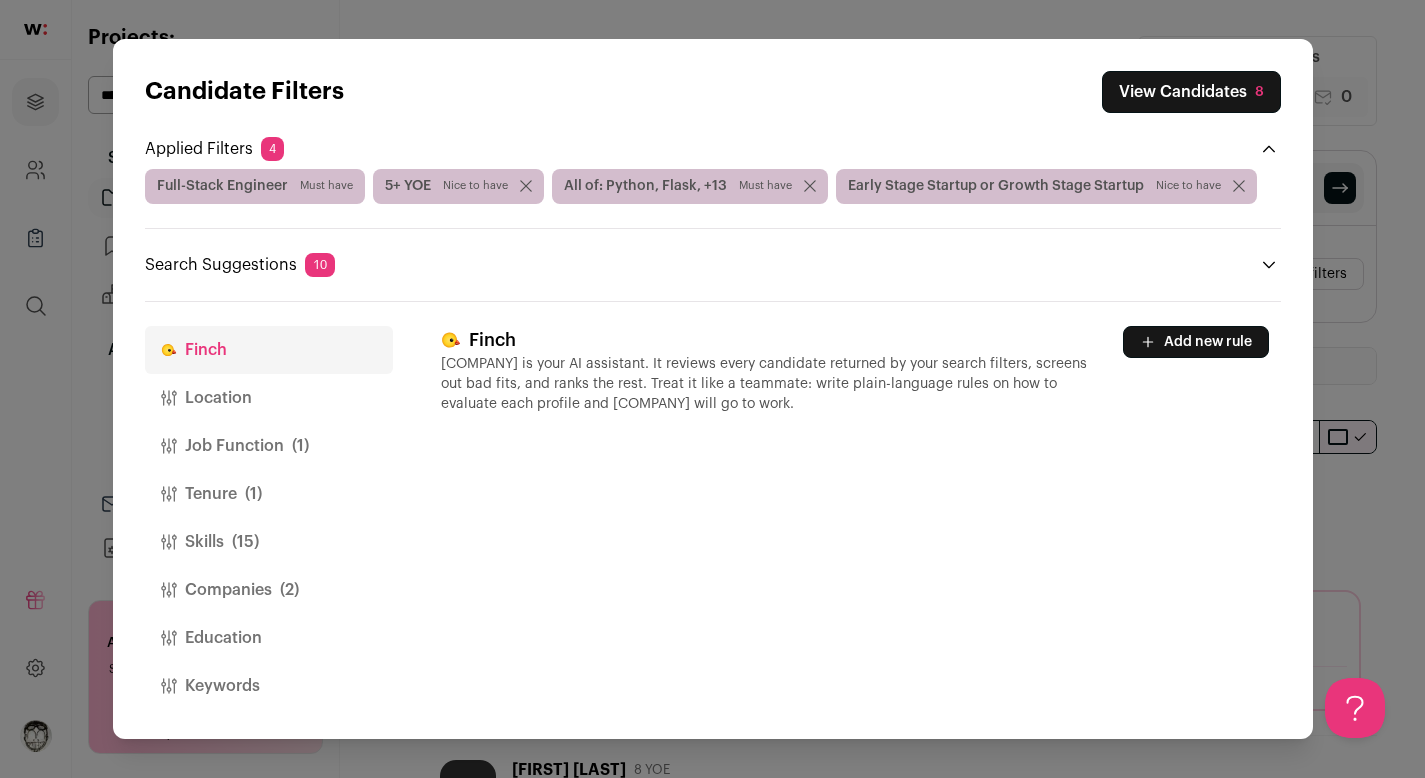 click on "All of: Python, Flask, +13
Must have" at bounding box center [690, 186] 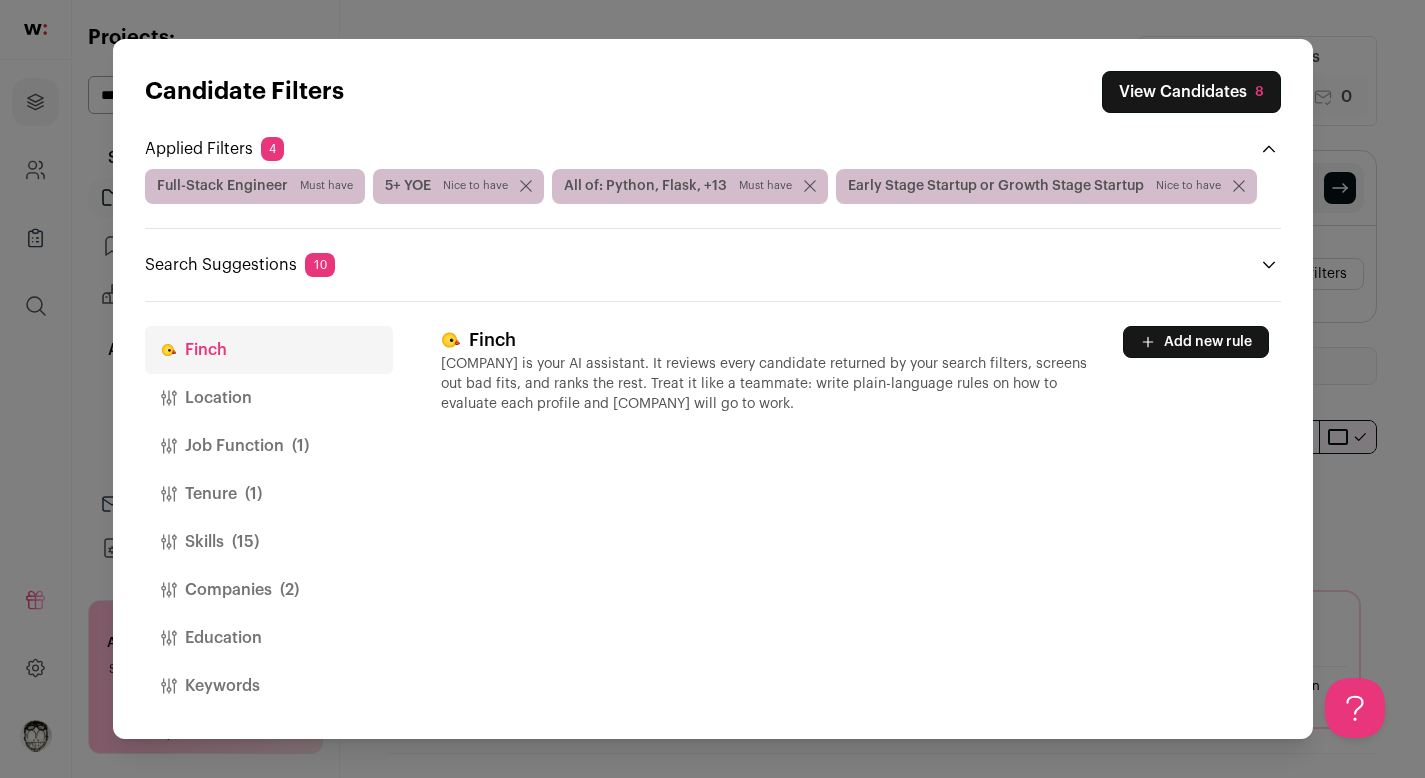 click on "All of: Python, Flask, +13
Must have" at bounding box center (690, 186) 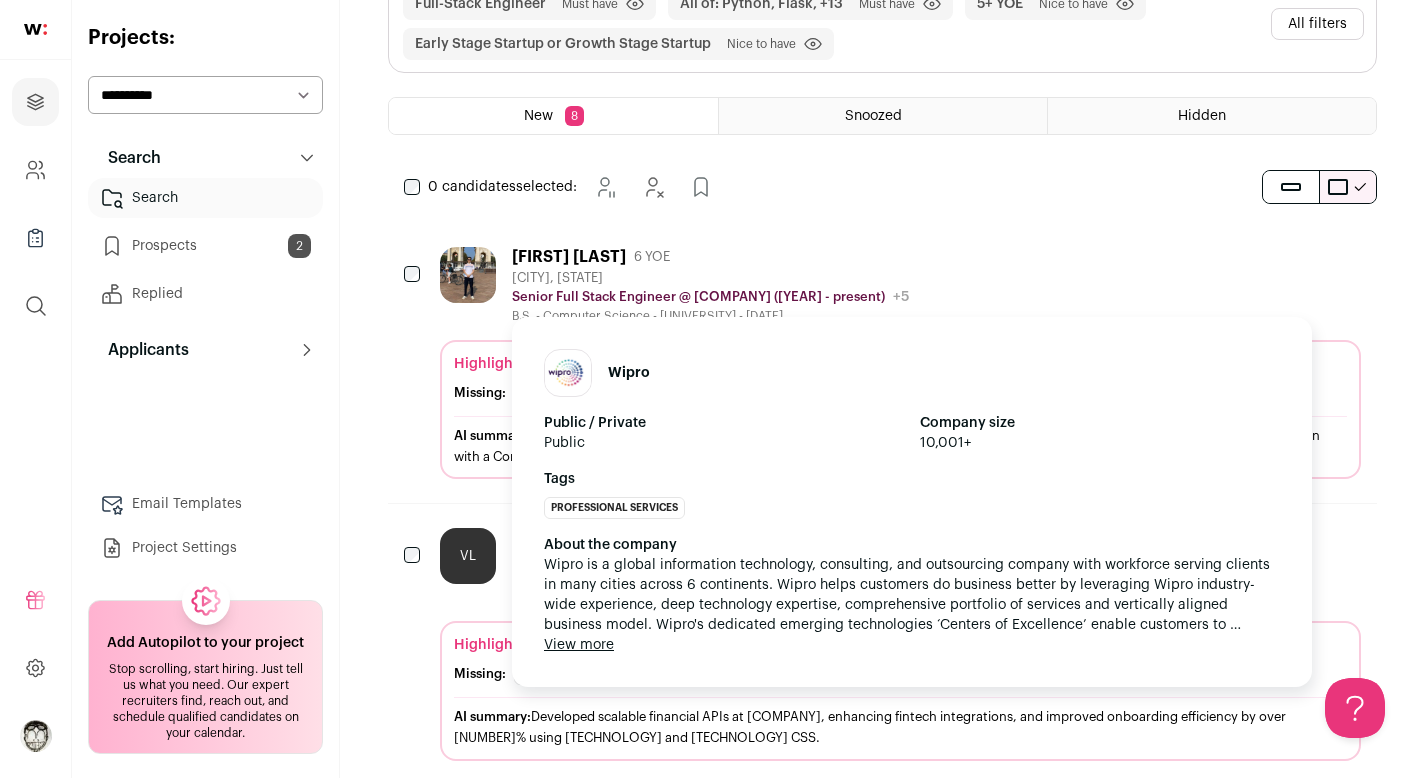 scroll, scrollTop: 250, scrollLeft: 0, axis: vertical 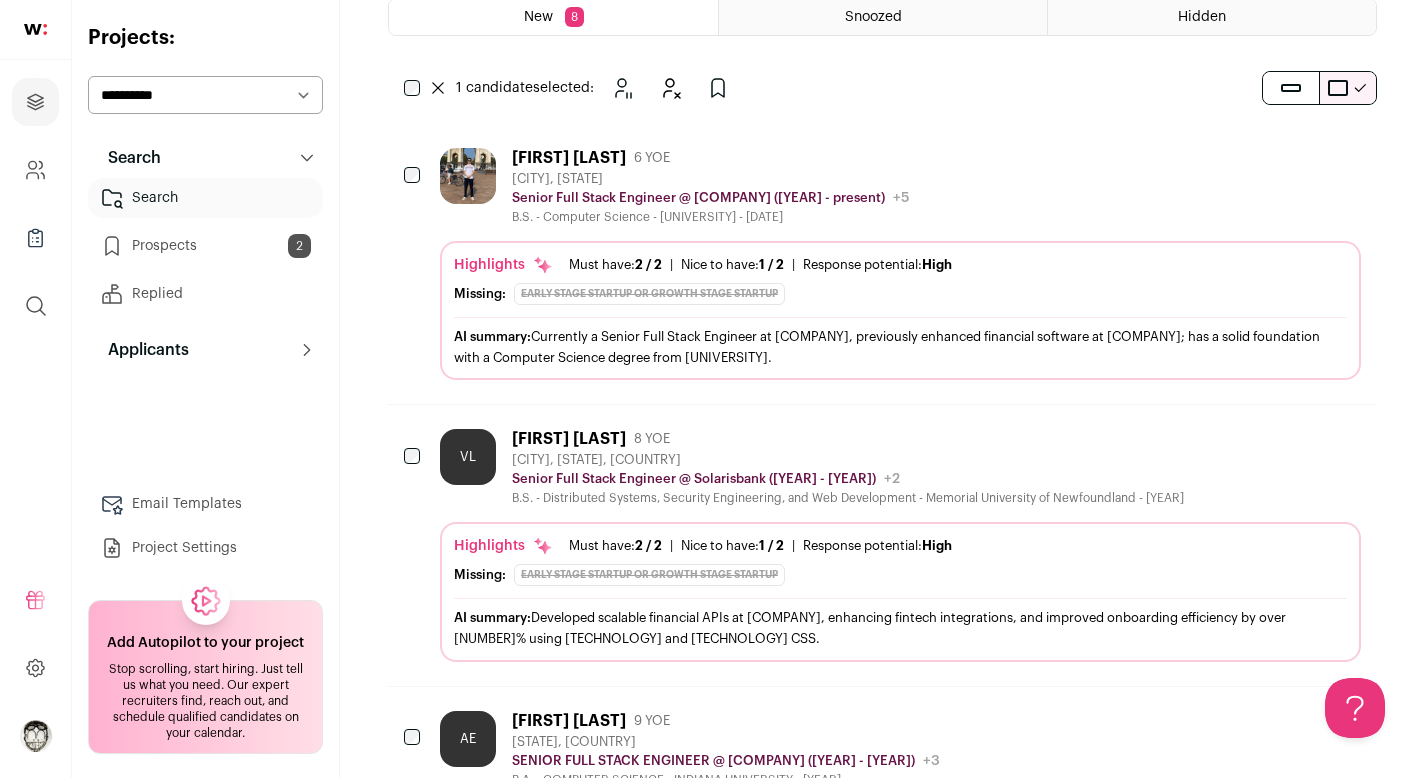 click on "VL
Victor Lin
8 YOE
Amsterdam, North Holland, Netherlands
Senior Full Stack Engineer @ Solarisbank
(2021 - 2024)
Solarisbank
Public / Private
Private
Valuation
Unknown
+2" at bounding box center (882, 545) 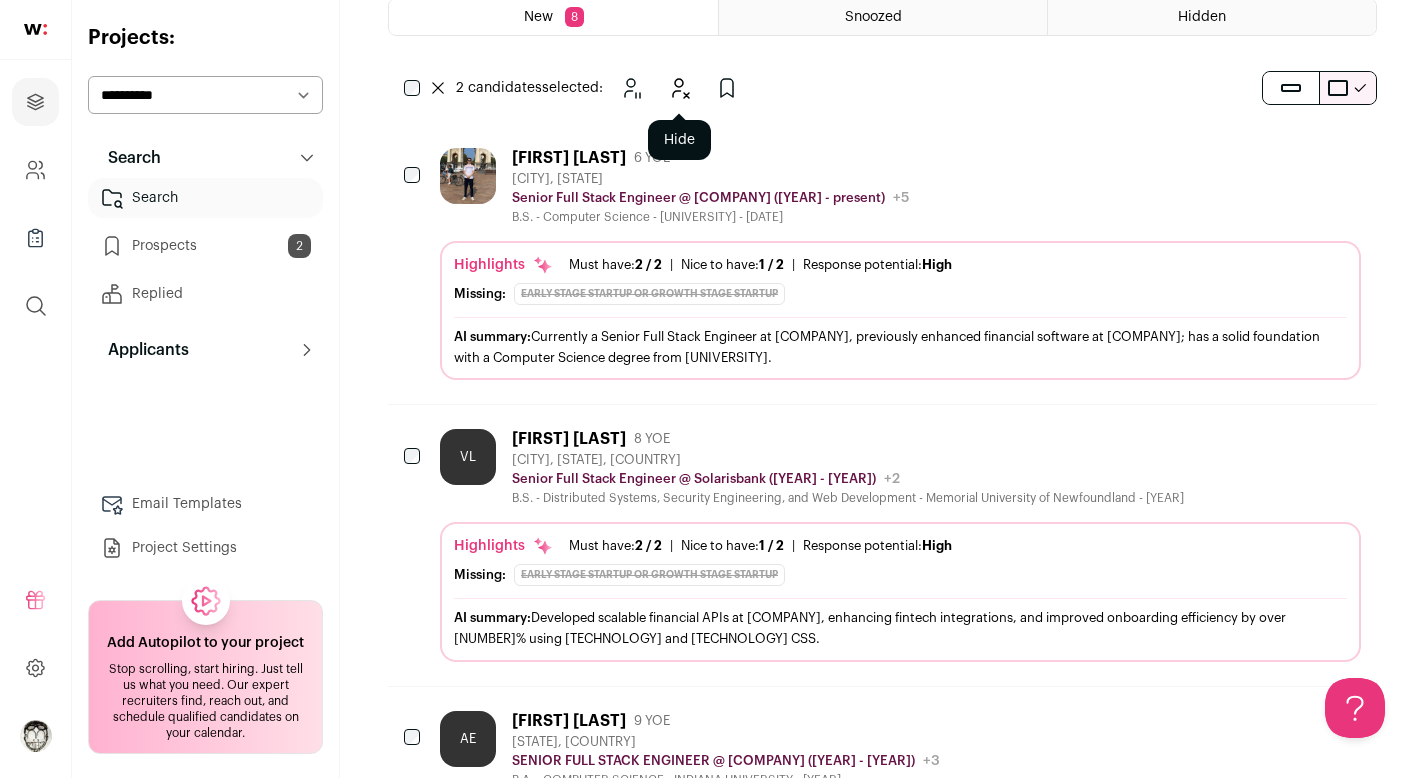 click at bounding box center [679, 88] 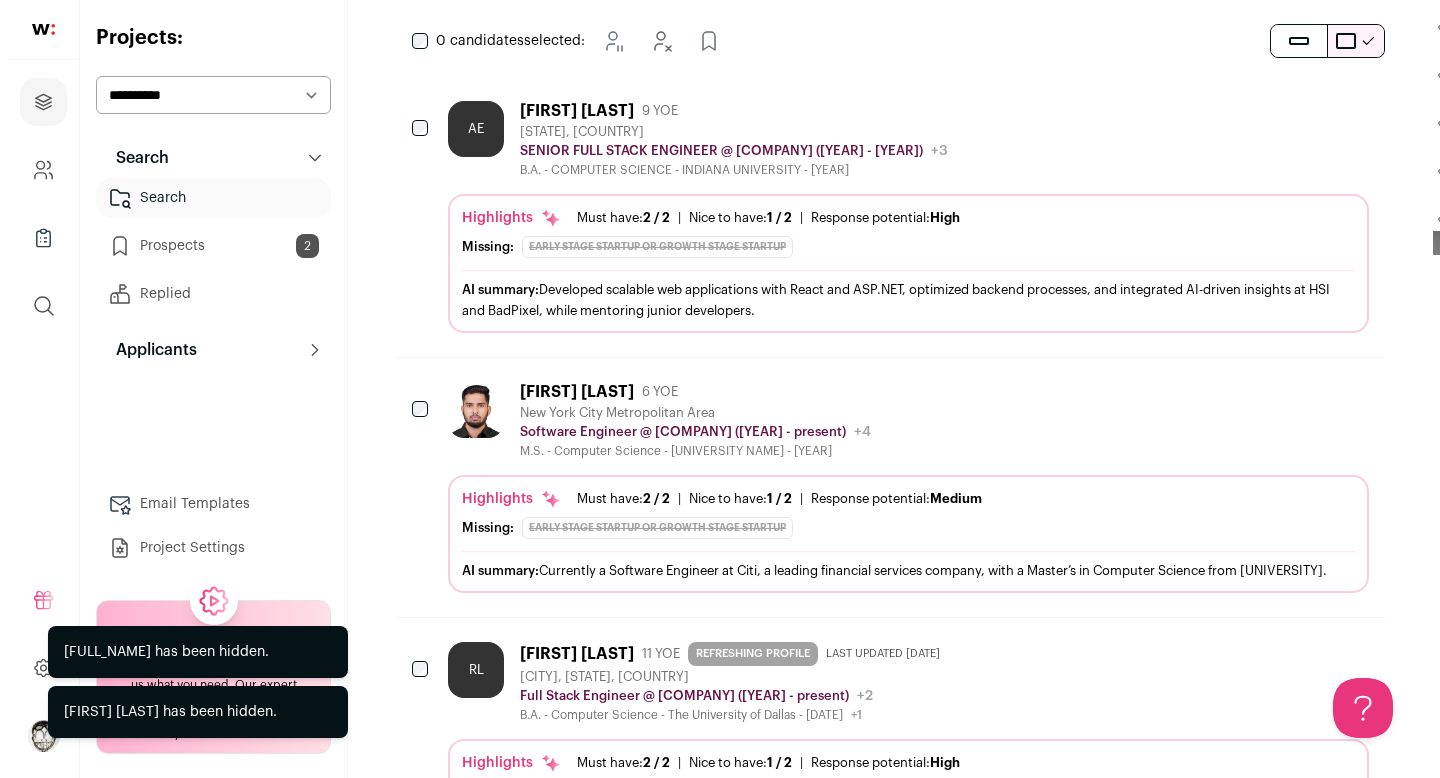scroll, scrollTop: 396, scrollLeft: 0, axis: vertical 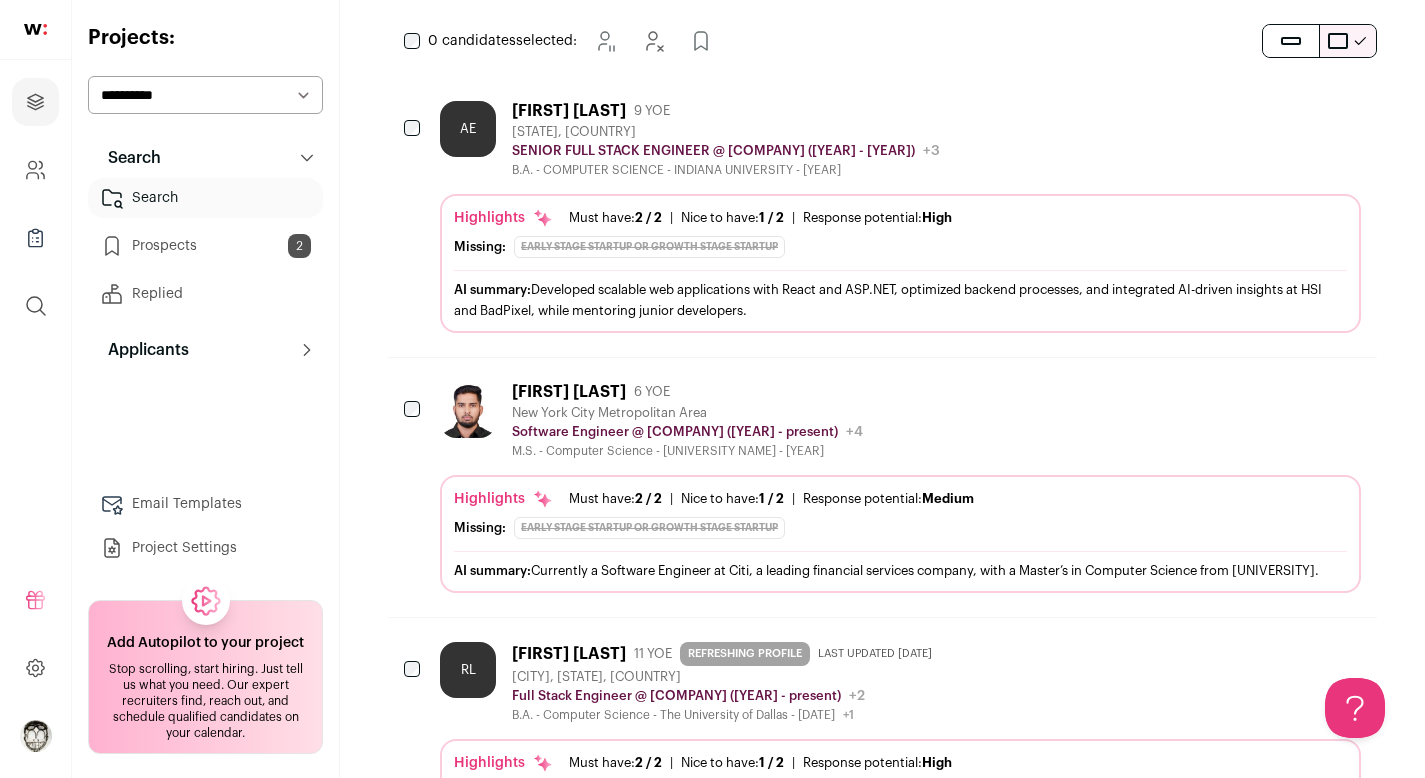 click on "Andrew Elliot" at bounding box center (569, 111) 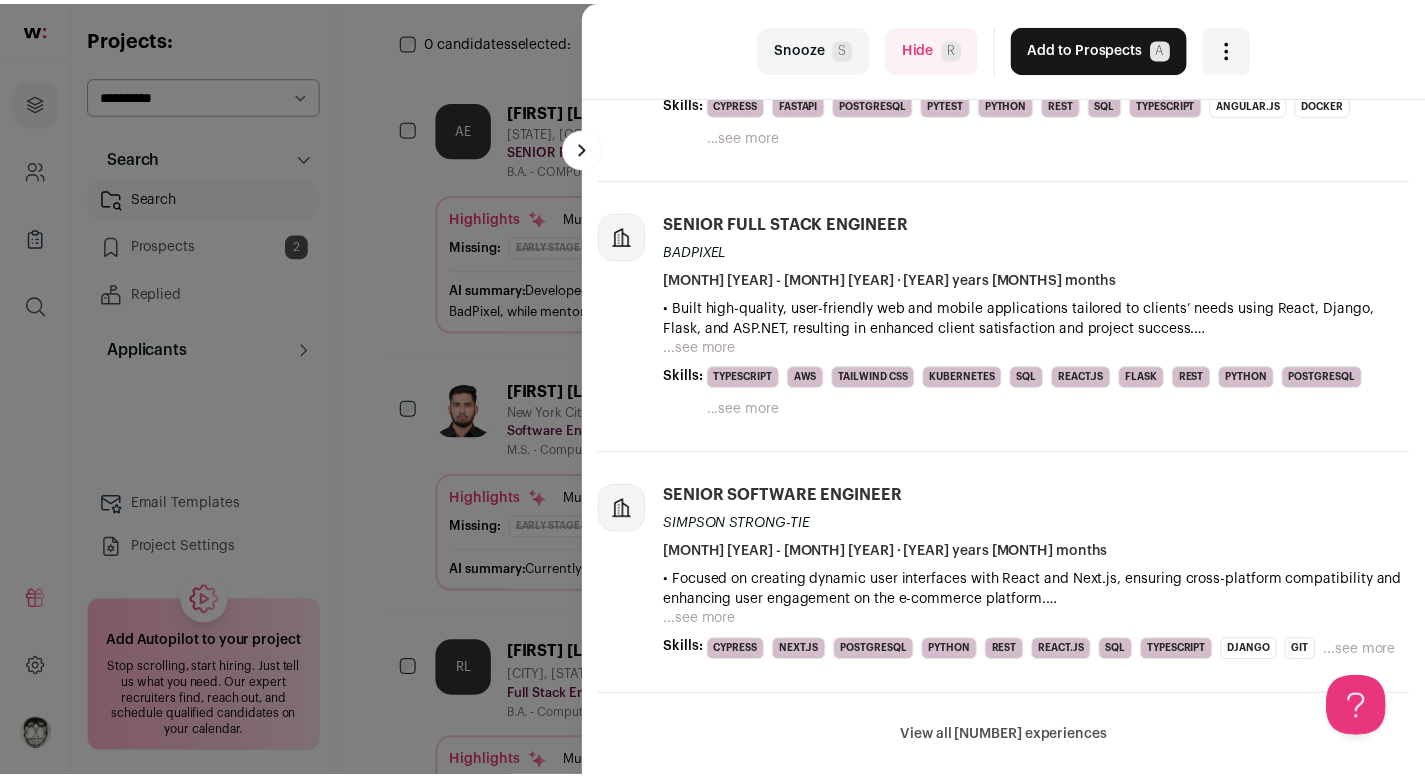 scroll, scrollTop: 952, scrollLeft: 0, axis: vertical 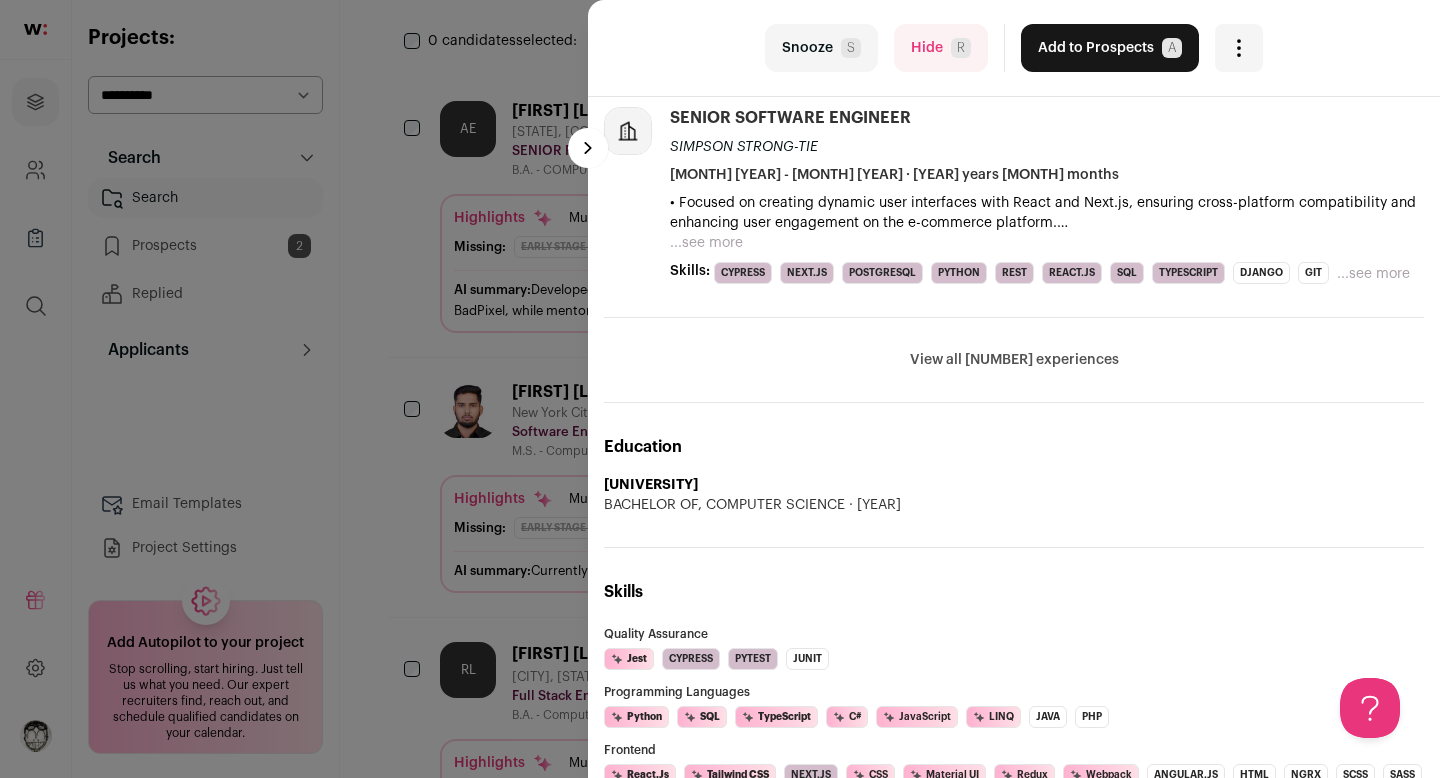 click on "last
Snooze
S
Hide
R
Add to Prospects
A
Are you sure?
Andrew Elliot  is already in your ATS. Do you wish to reach out to this candidate through wellfound:ai?
Cancel
********" at bounding box center [720, 389] 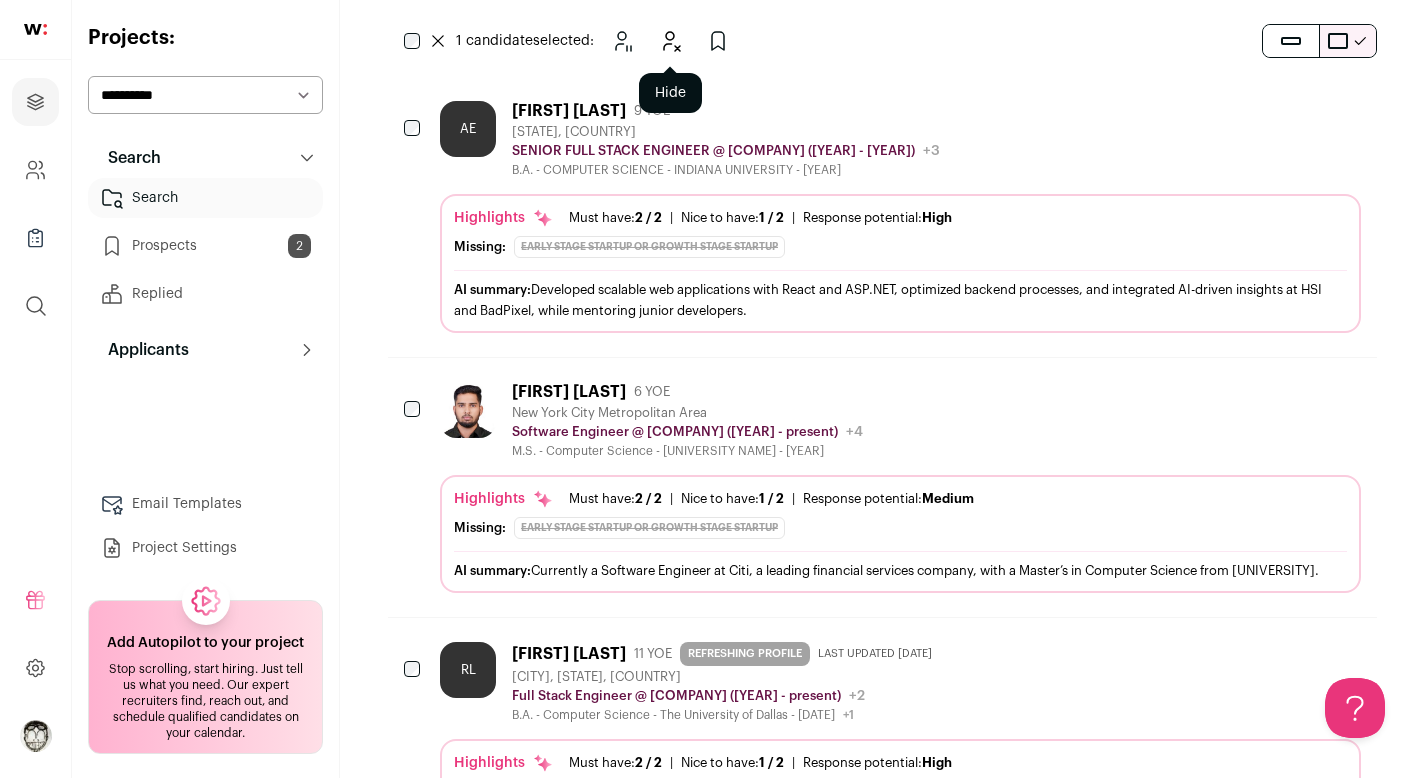 click at bounding box center (670, 41) 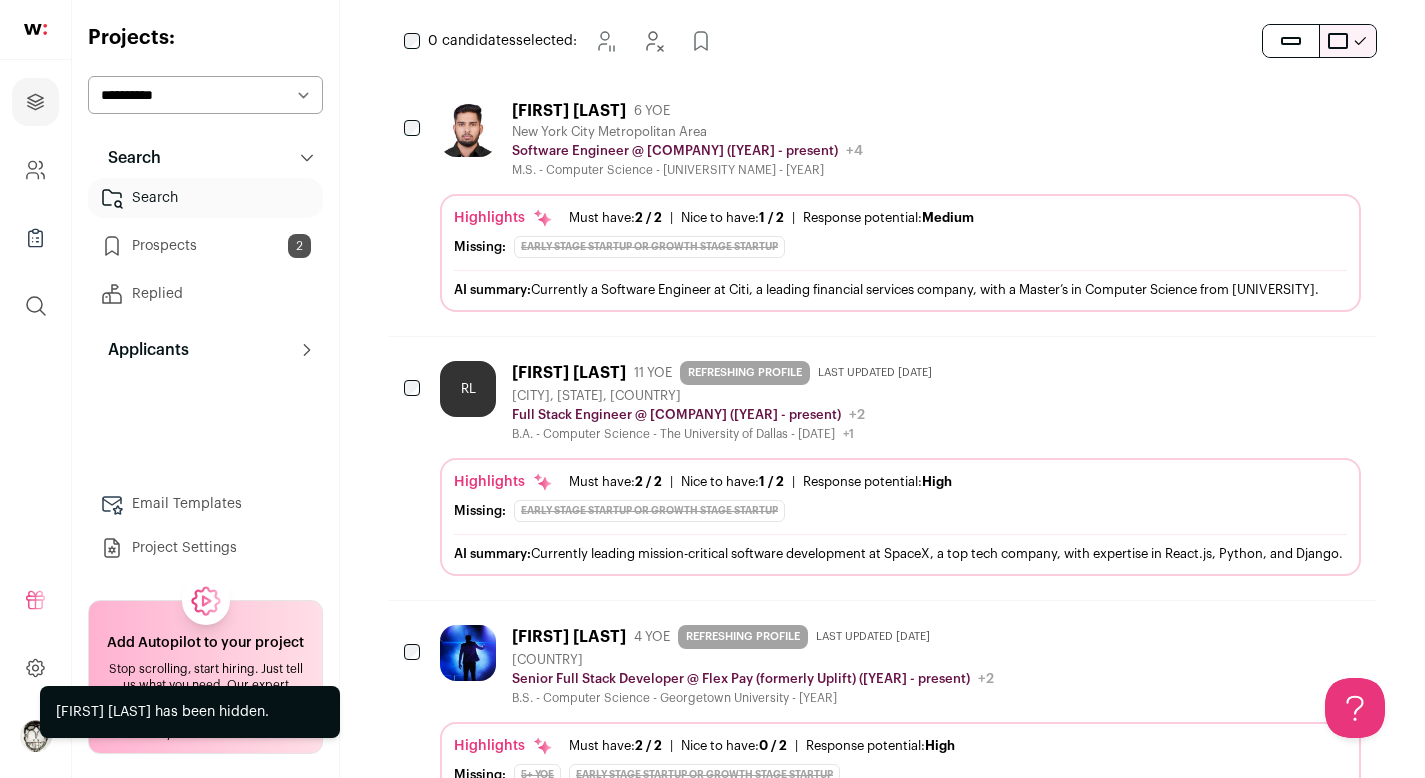 scroll, scrollTop: 0, scrollLeft: 0, axis: both 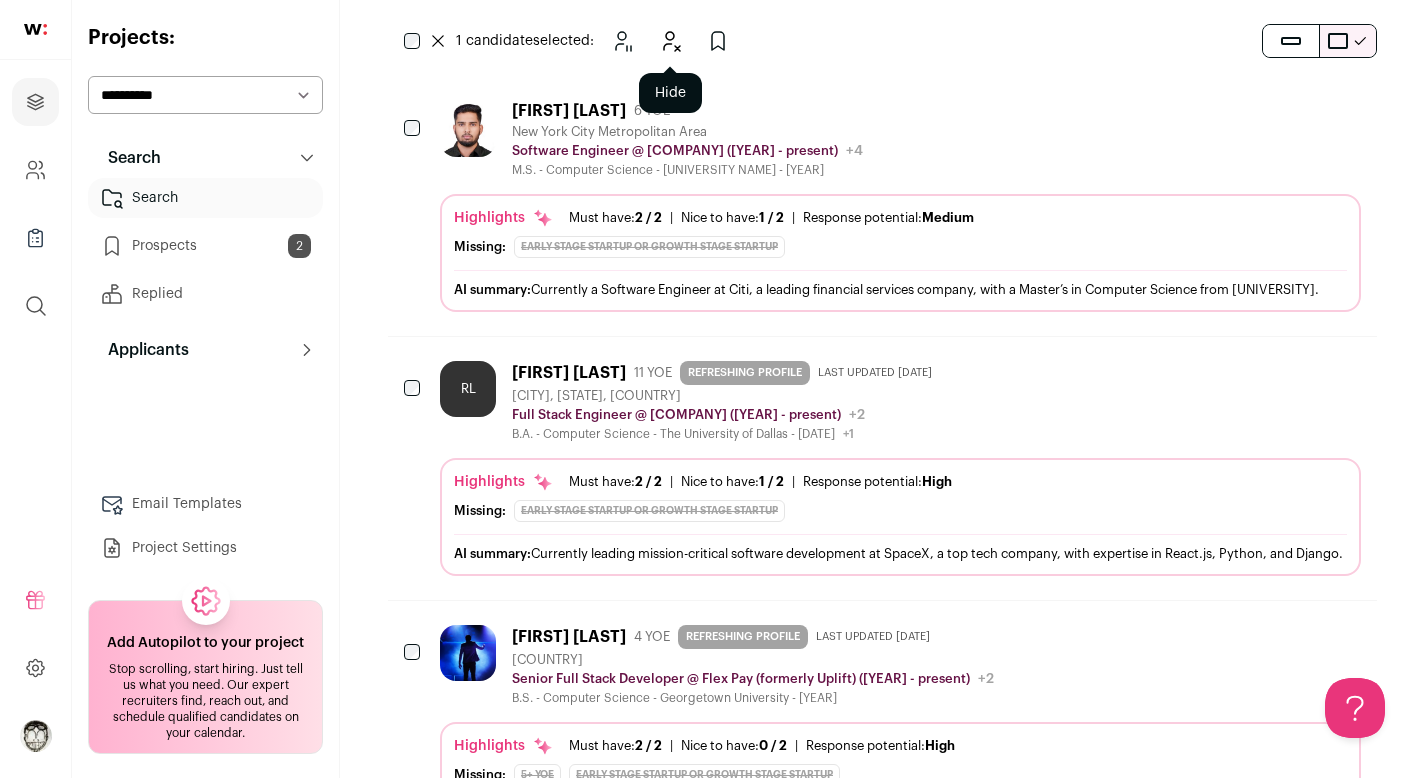 click at bounding box center [670, 41] 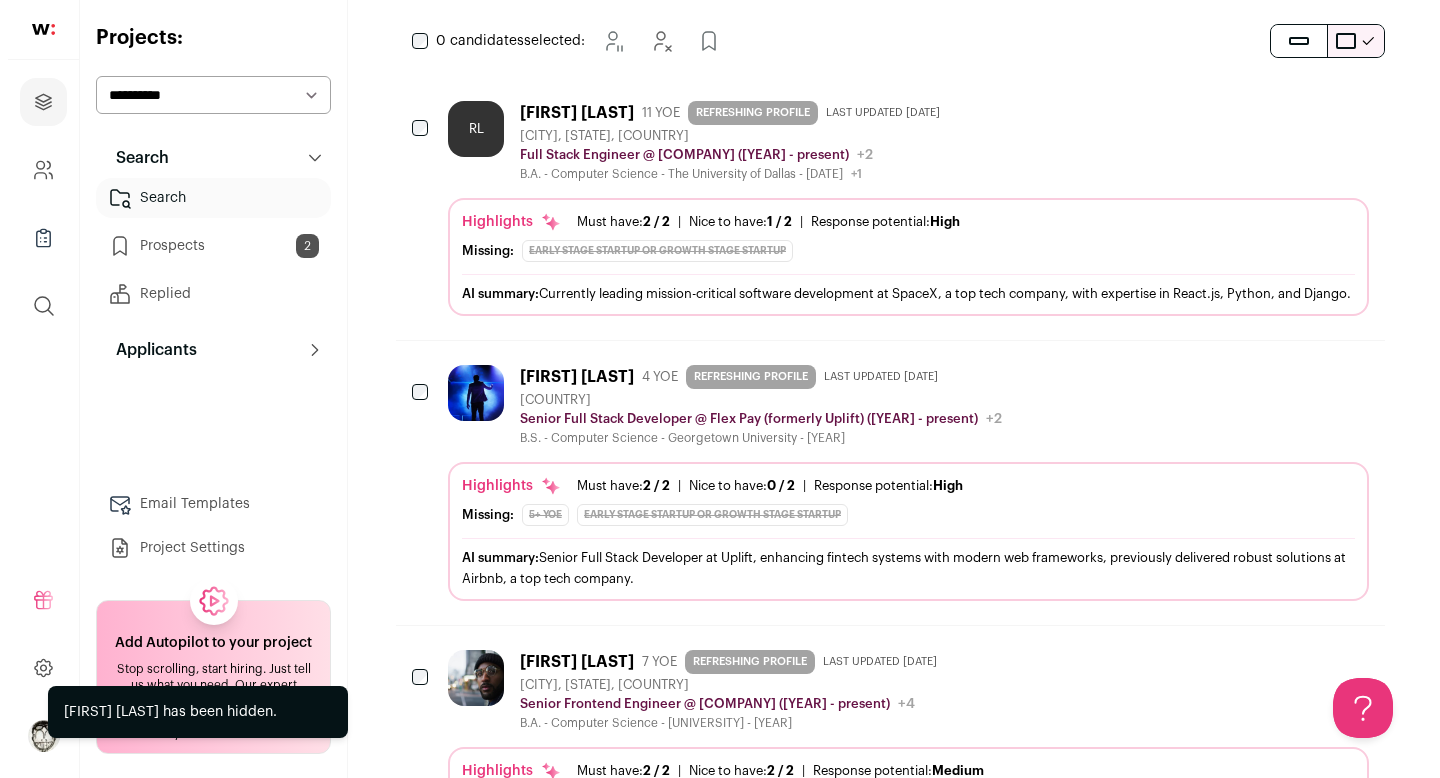 scroll, scrollTop: 0, scrollLeft: 0, axis: both 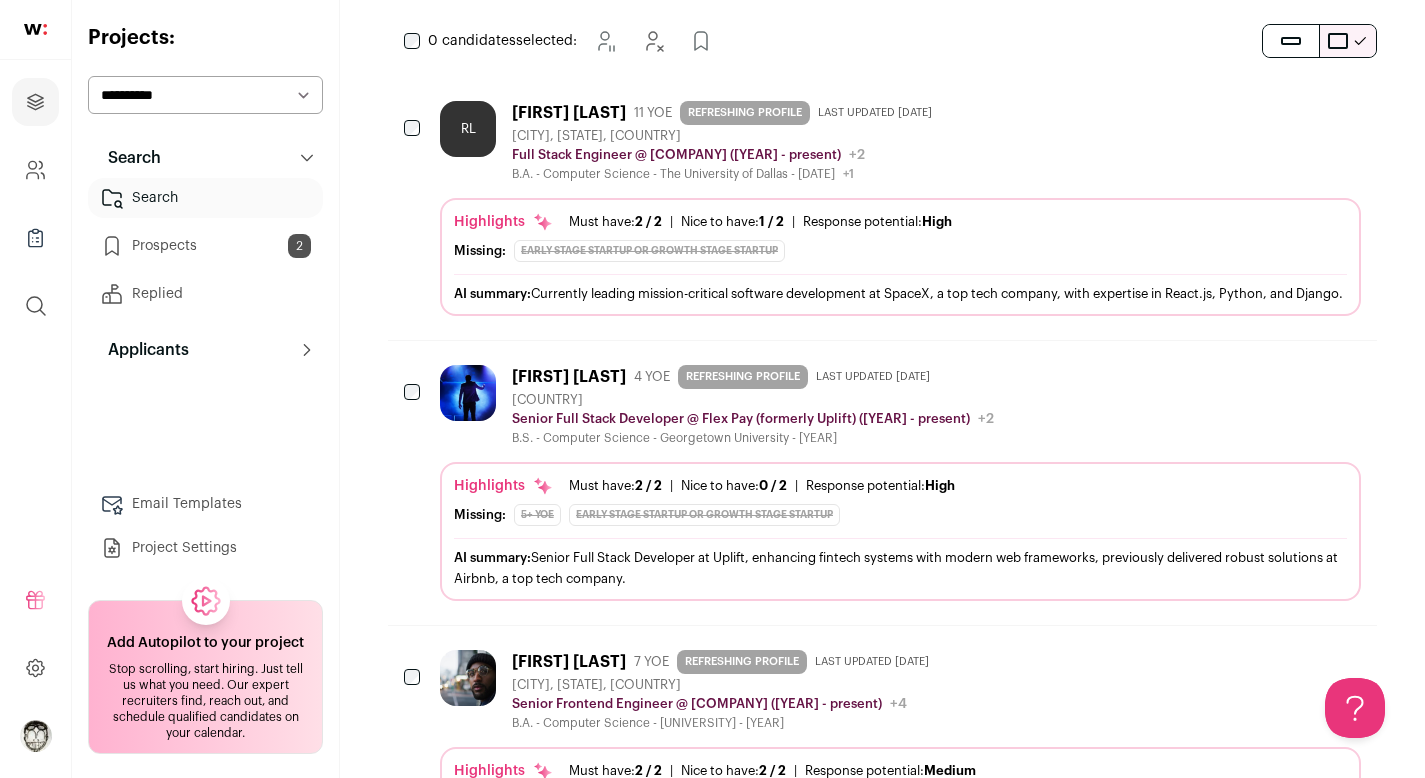 click on "RL
Robert Lee
11 YOE
REFRESHING PROFILE
Last updated
5/1/2025
New York, New York, United States
Full Stack Engineer @ SpaceX
(2018 - present)
SpaceX
Public / Private
Private
Valuation
$350B
Company size
10,001+
Founded 2002 Tags" at bounding box center (900, 141) 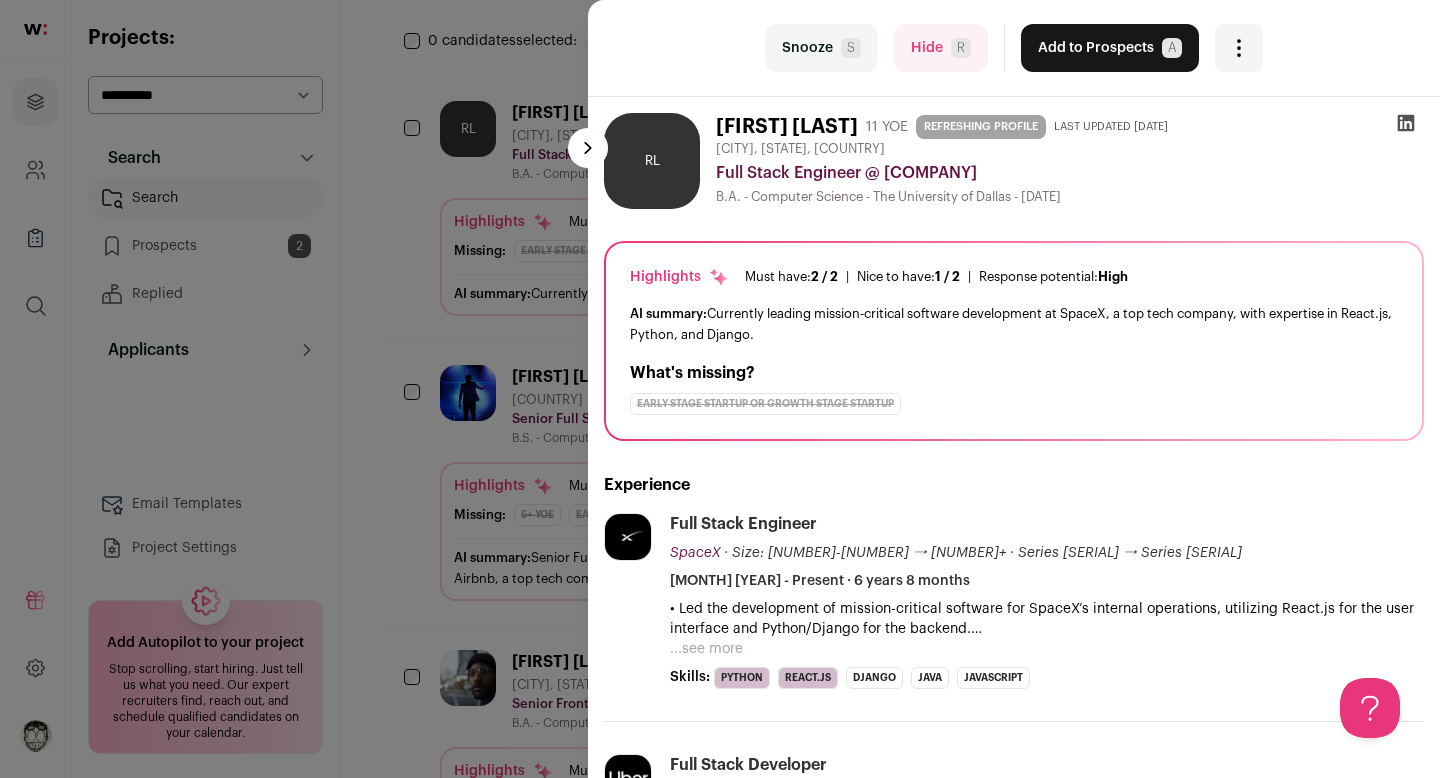 click at bounding box center [1406, 123] 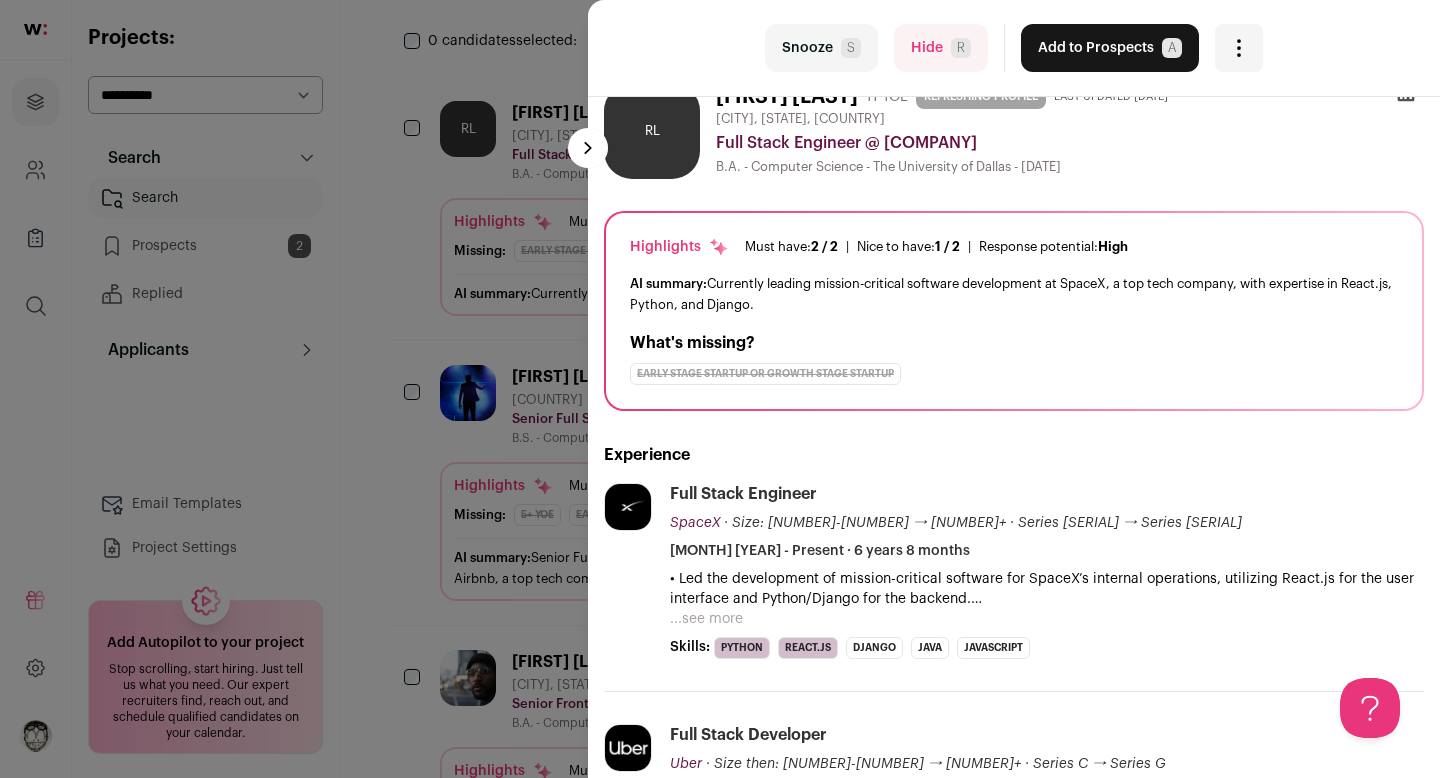 scroll, scrollTop: 161, scrollLeft: 0, axis: vertical 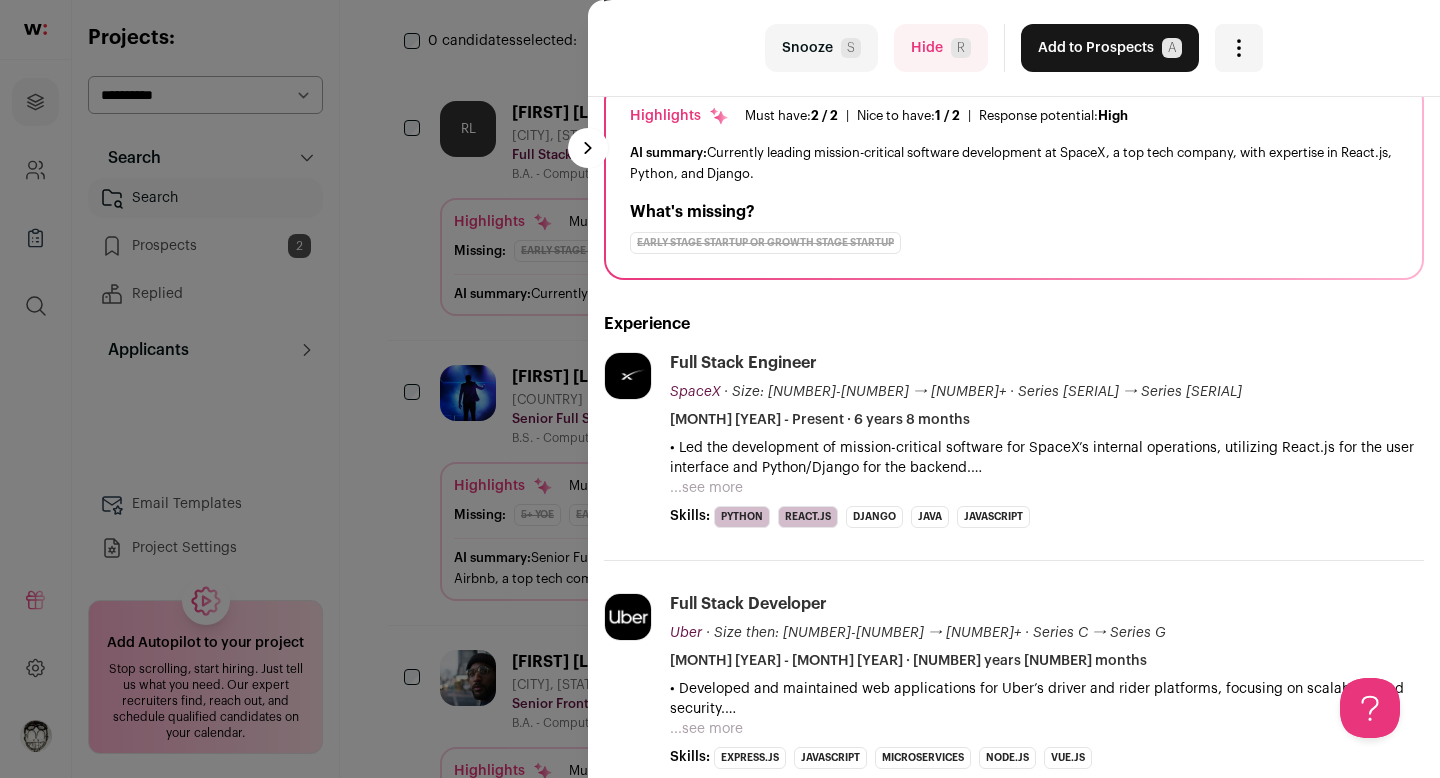 click on "...see more" at bounding box center (706, 488) 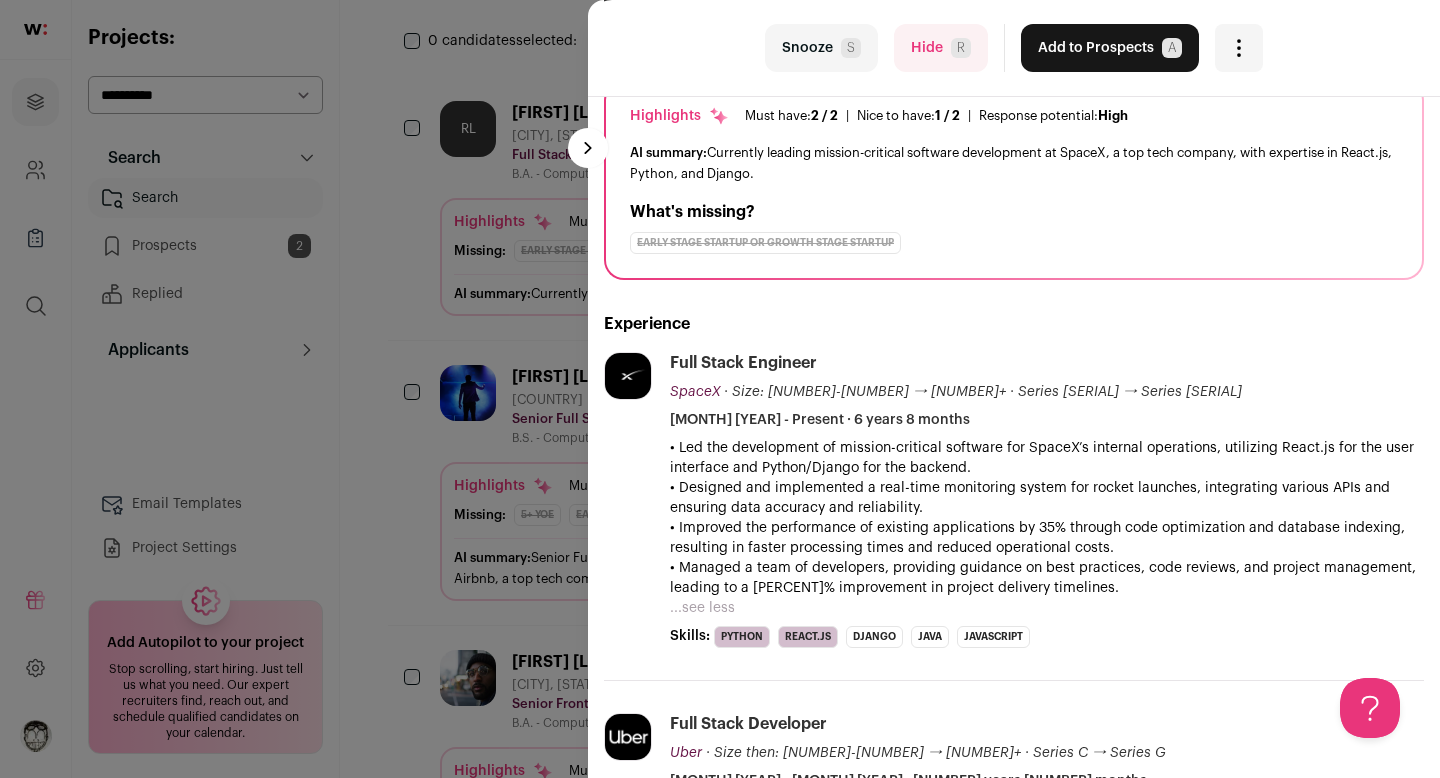 drag, startPoint x: 803, startPoint y: 470, endPoint x: 975, endPoint y: 508, distance: 176.14766 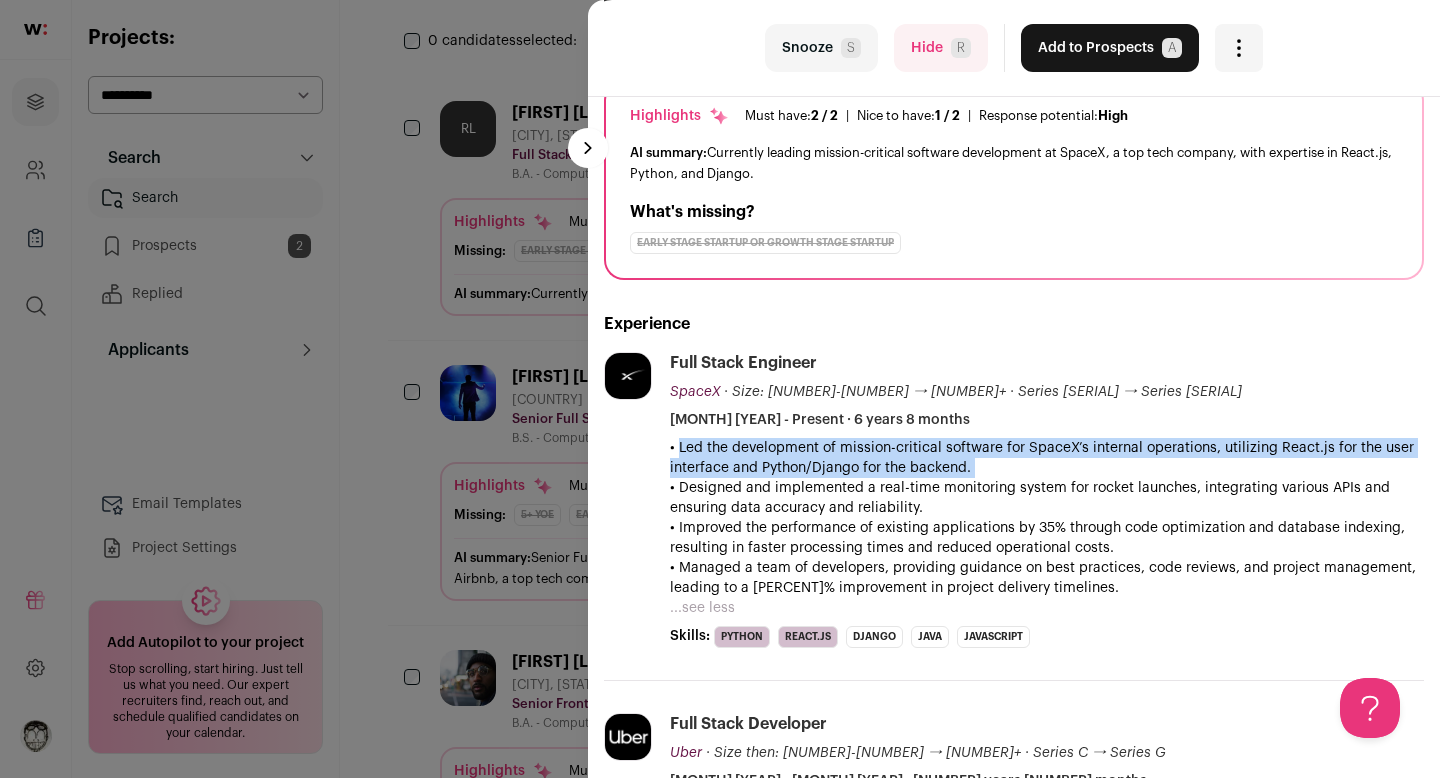 drag, startPoint x: 949, startPoint y: 438, endPoint x: 978, endPoint y: 478, distance: 49.40648 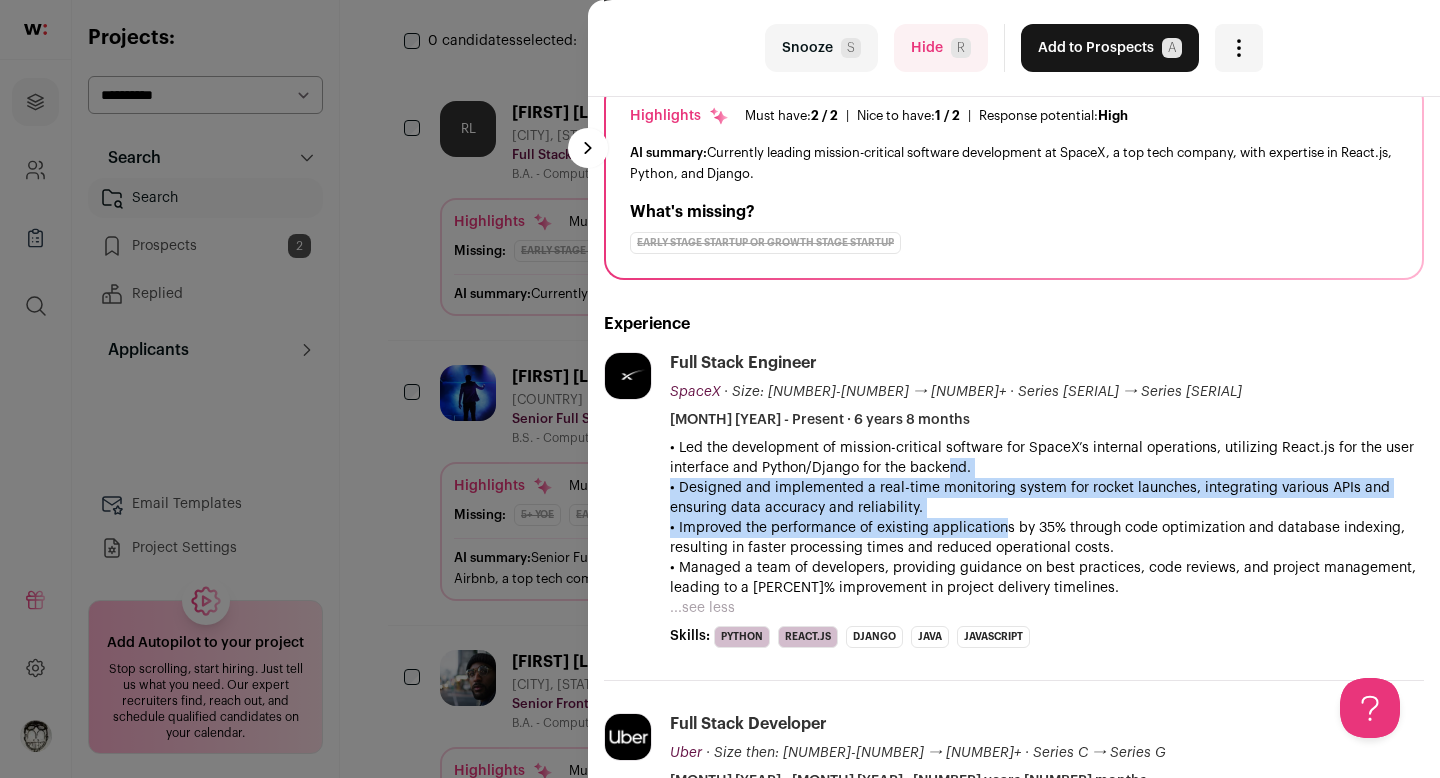 drag, startPoint x: 930, startPoint y: 476, endPoint x: 993, endPoint y: 527, distance: 81.055534 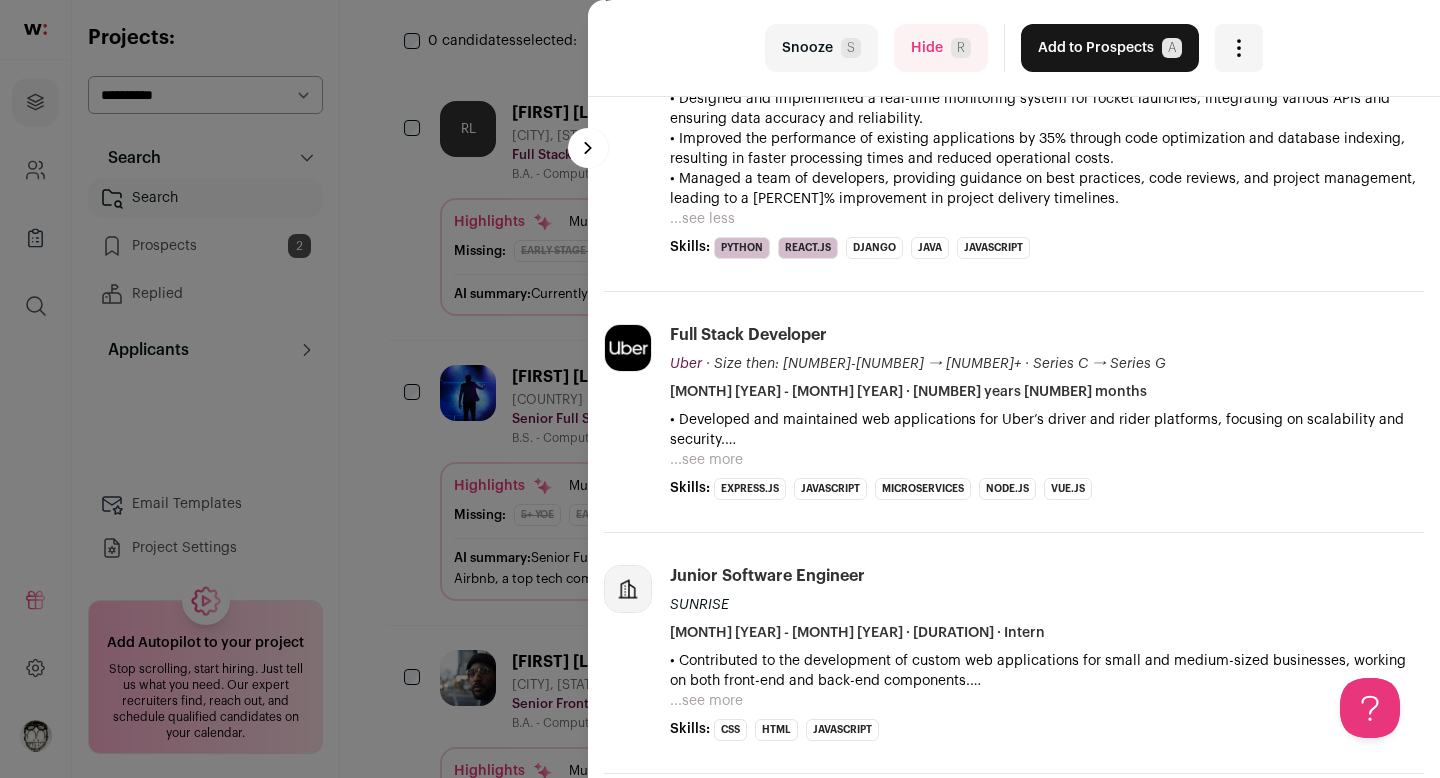 scroll, scrollTop: 647, scrollLeft: 0, axis: vertical 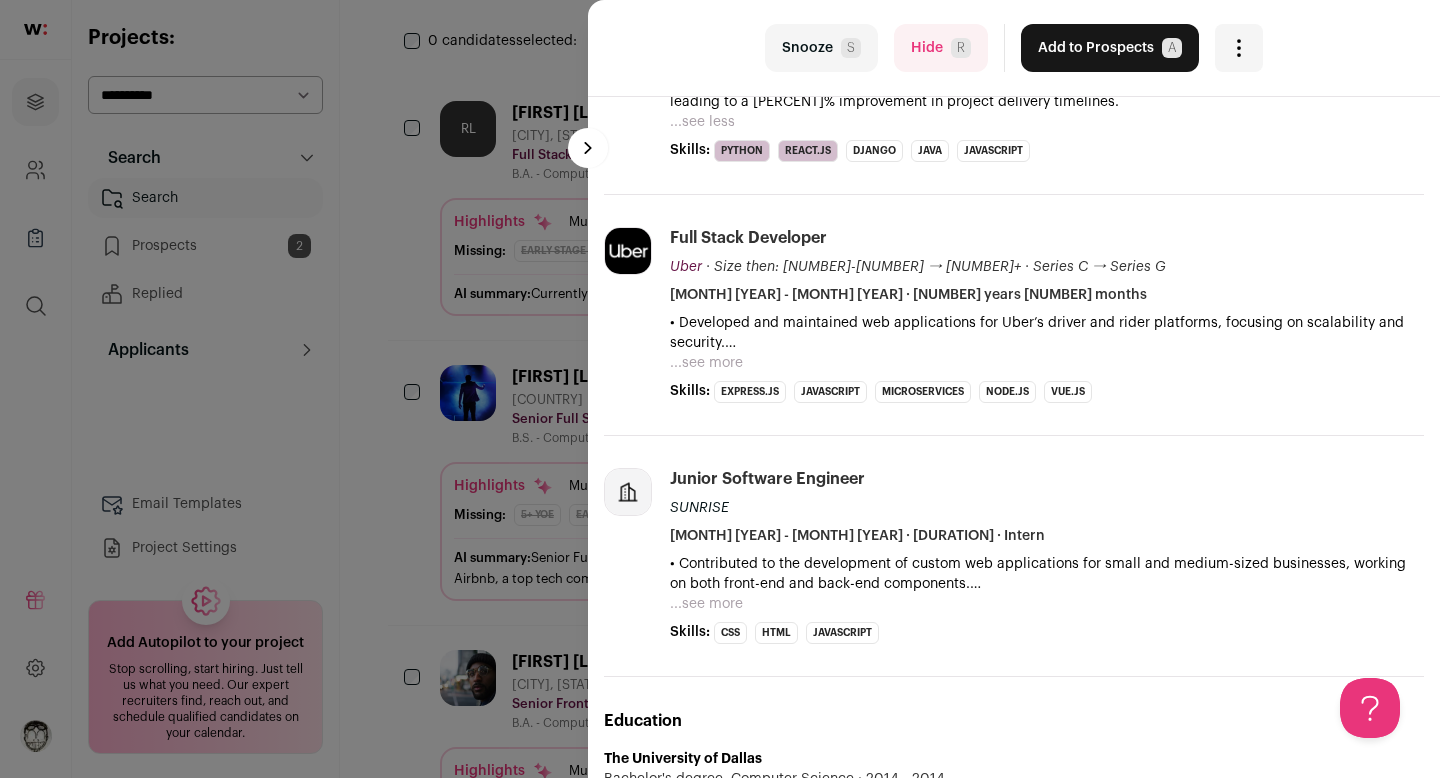 click on "...see more" at bounding box center (706, 363) 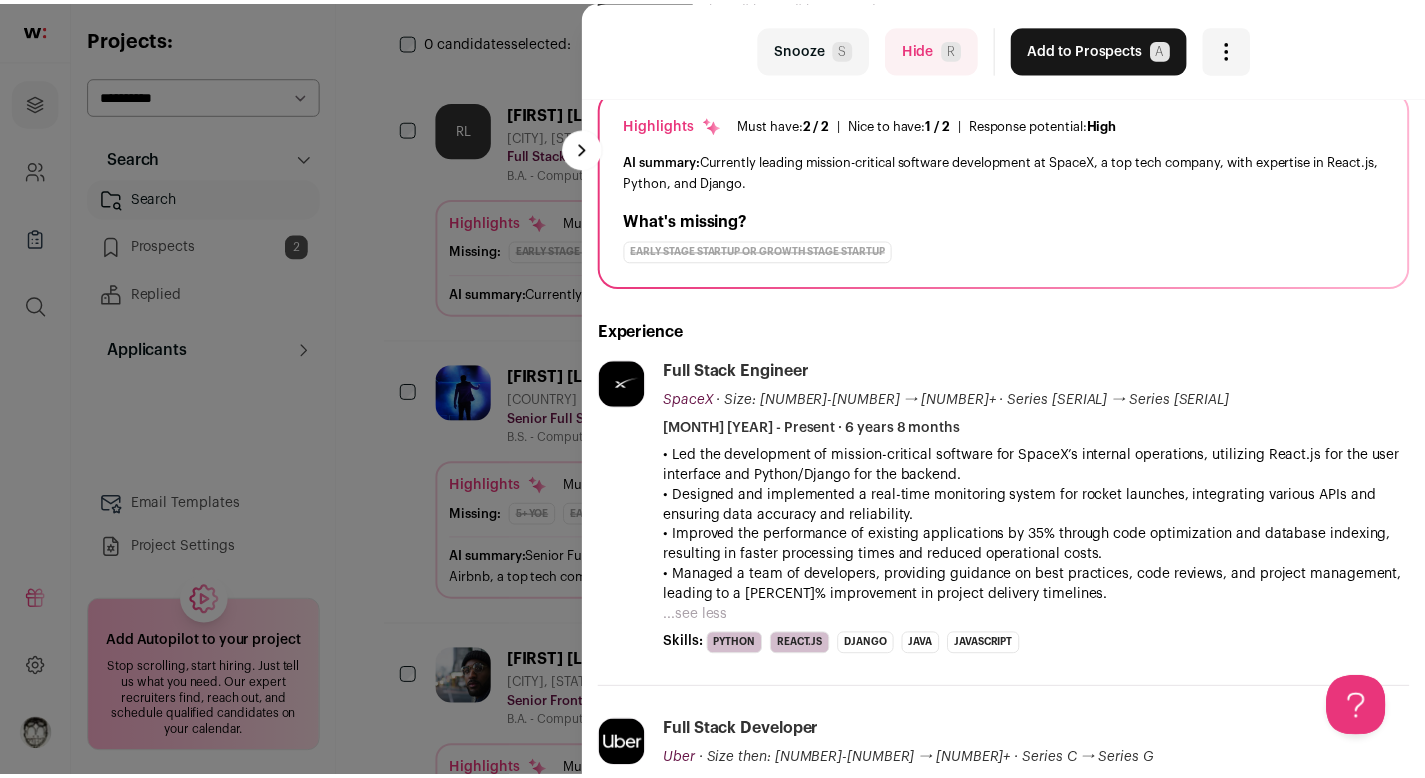 scroll, scrollTop: 0, scrollLeft: 0, axis: both 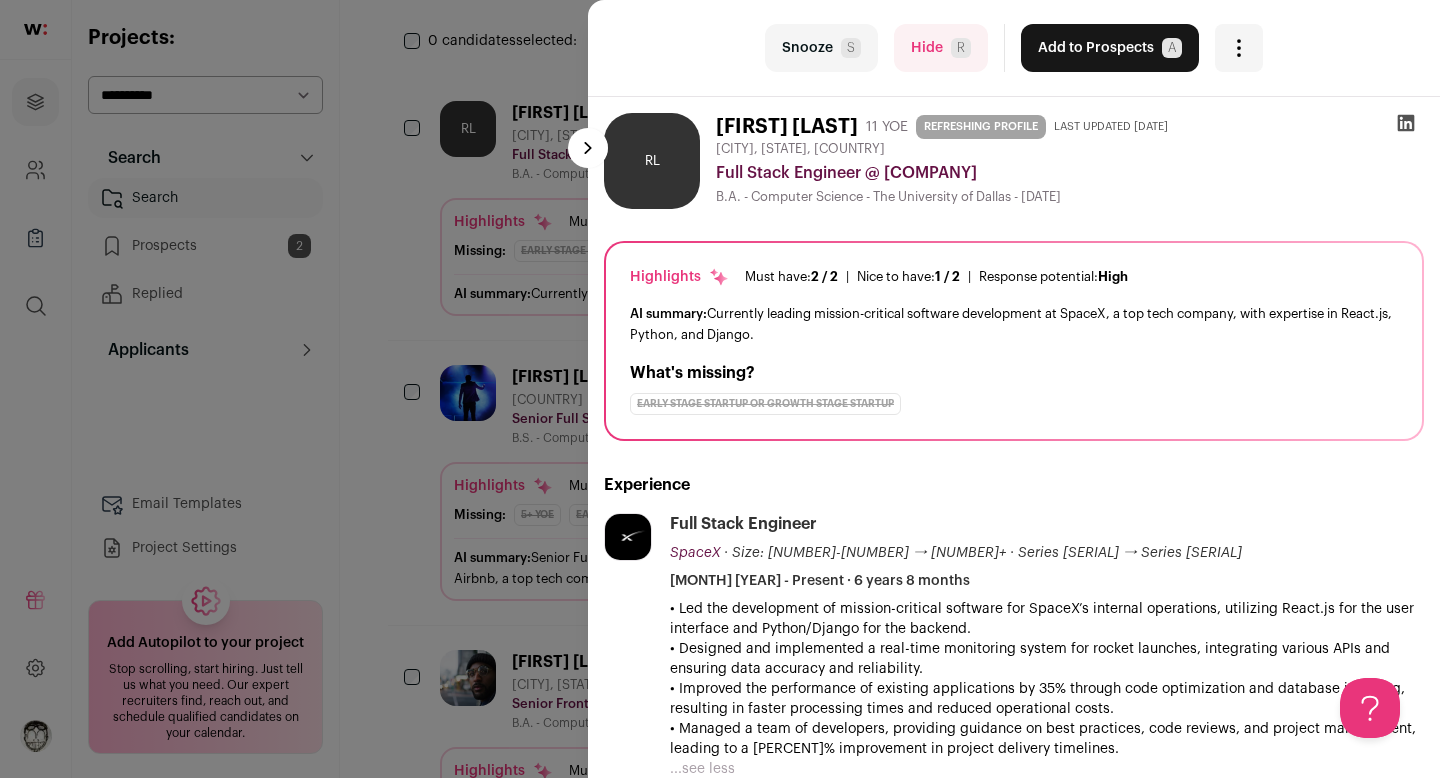 drag, startPoint x: 821, startPoint y: 126, endPoint x: 710, endPoint y: 135, distance: 111.364265 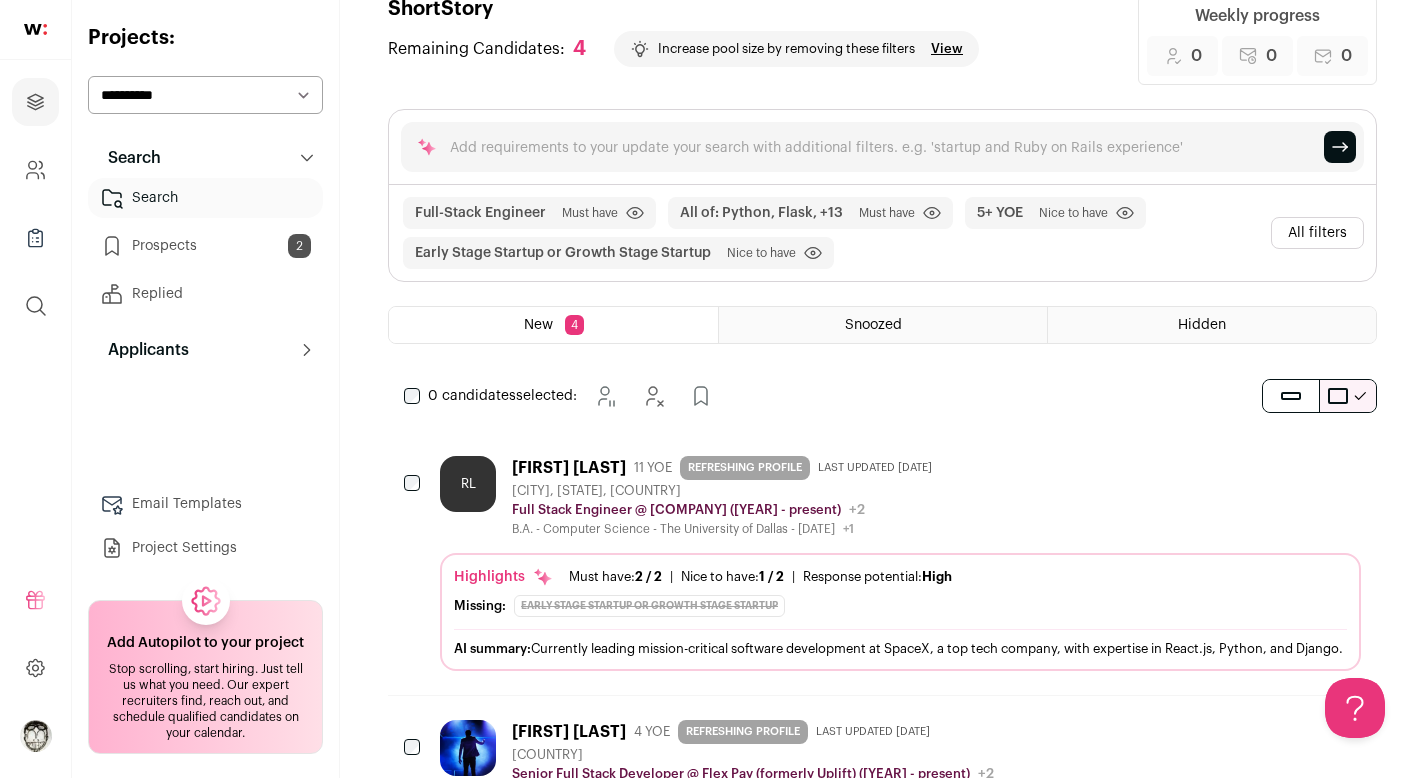 scroll, scrollTop: 0, scrollLeft: 0, axis: both 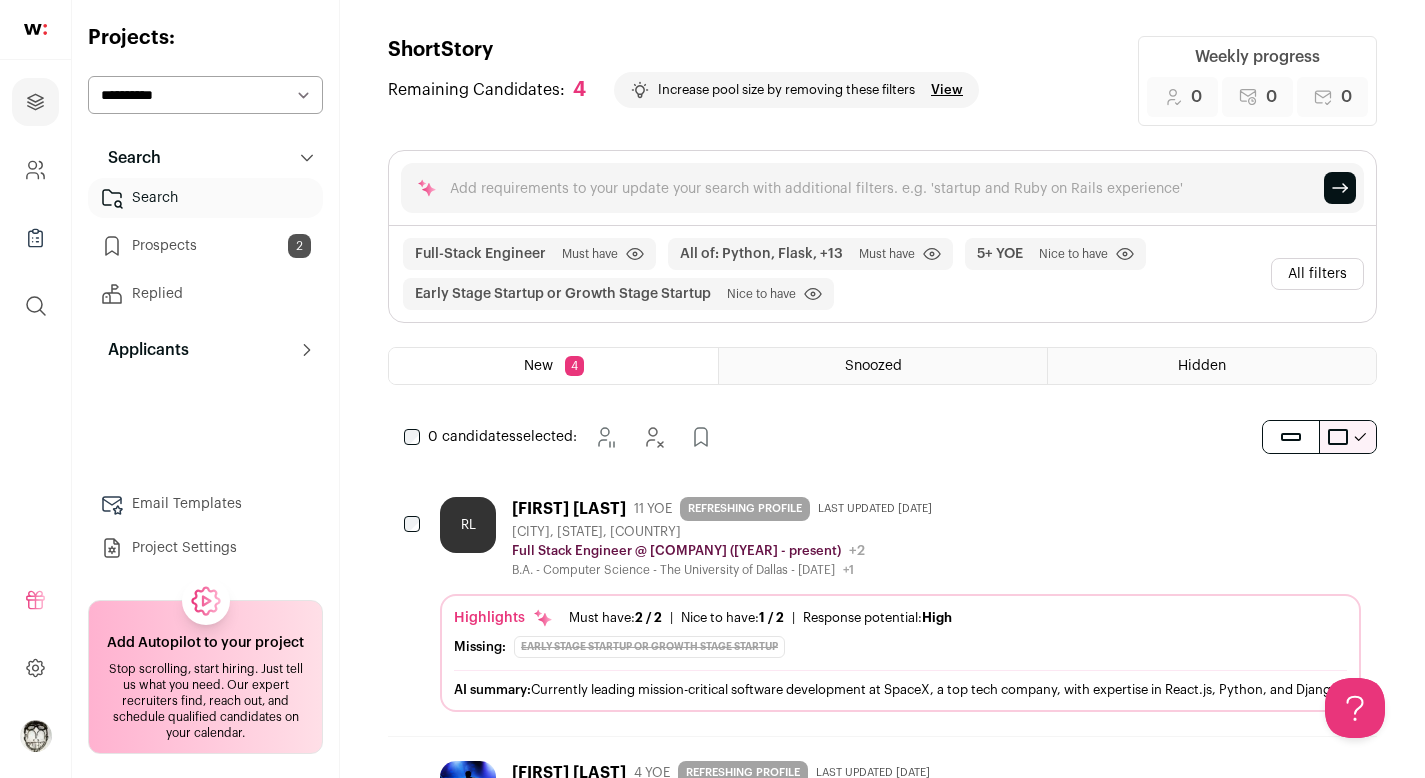 click at bounding box center [35, 29] 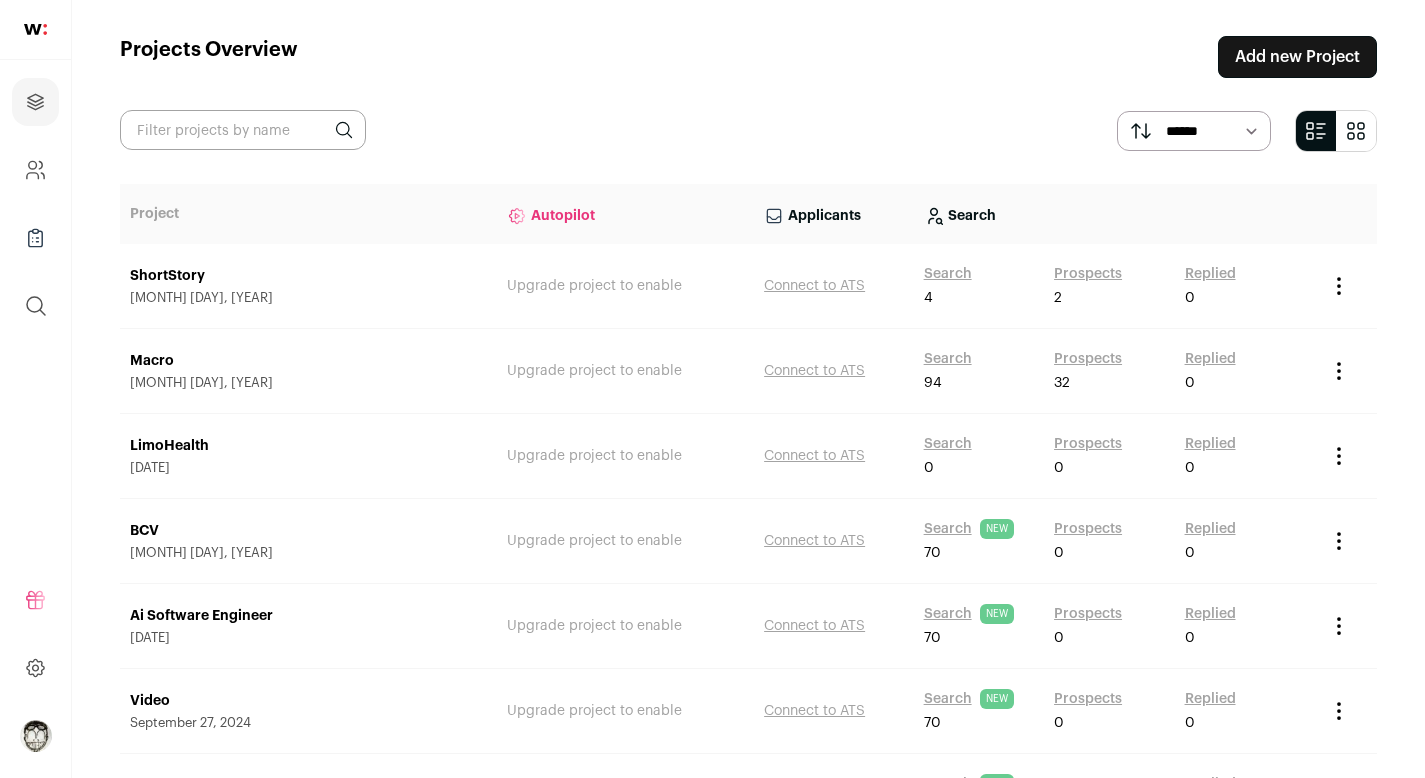 click on "ShortStory" at bounding box center (308, 276) 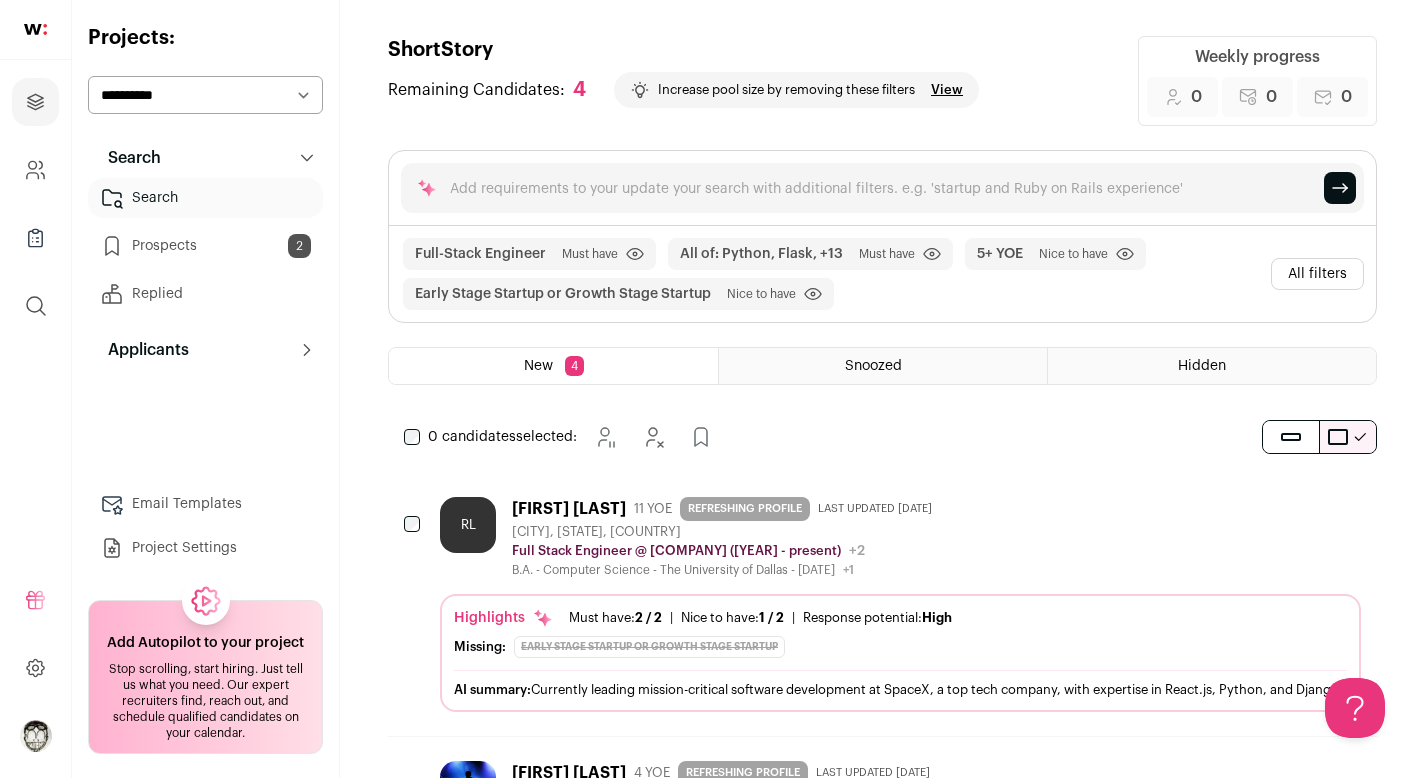 scroll, scrollTop: 0, scrollLeft: 0, axis: both 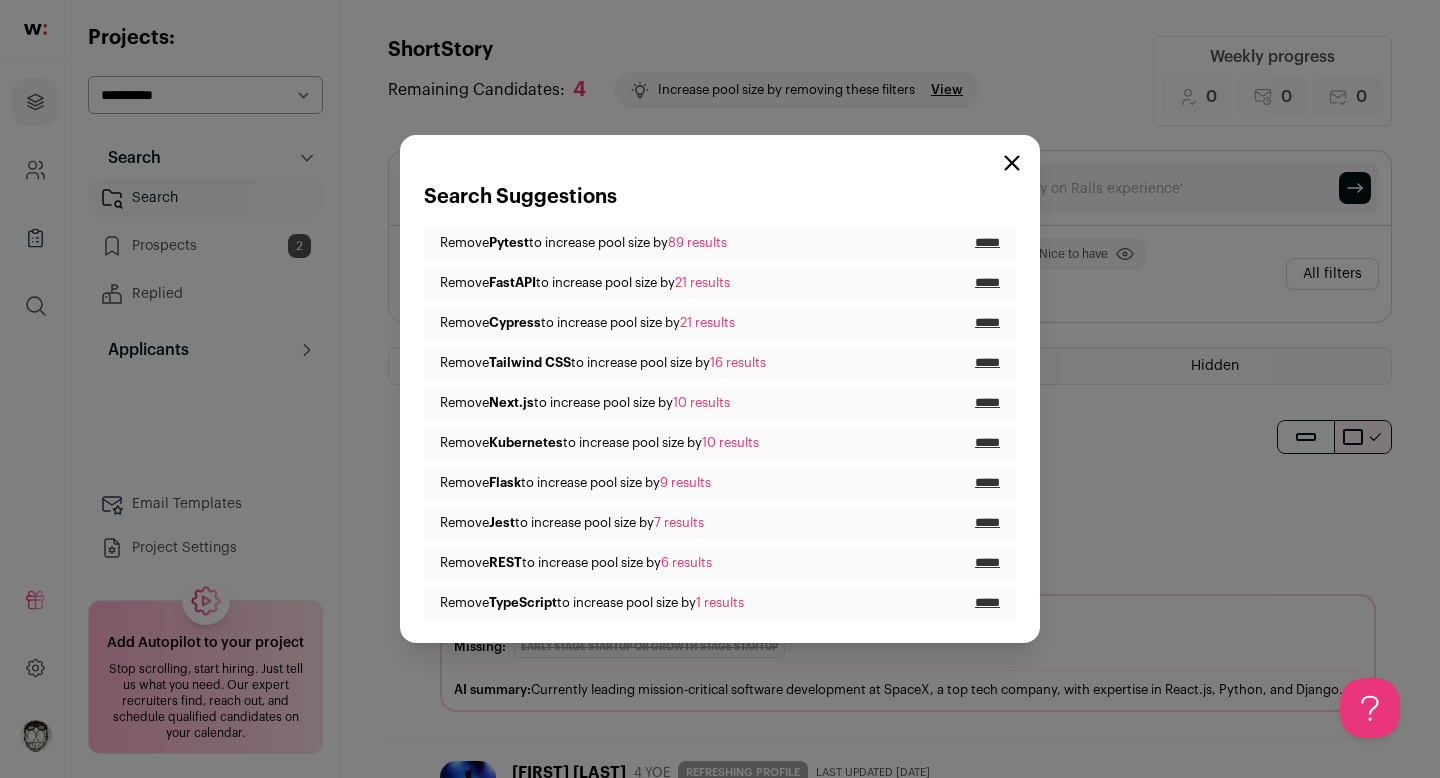 click on "*****" at bounding box center (987, 563) 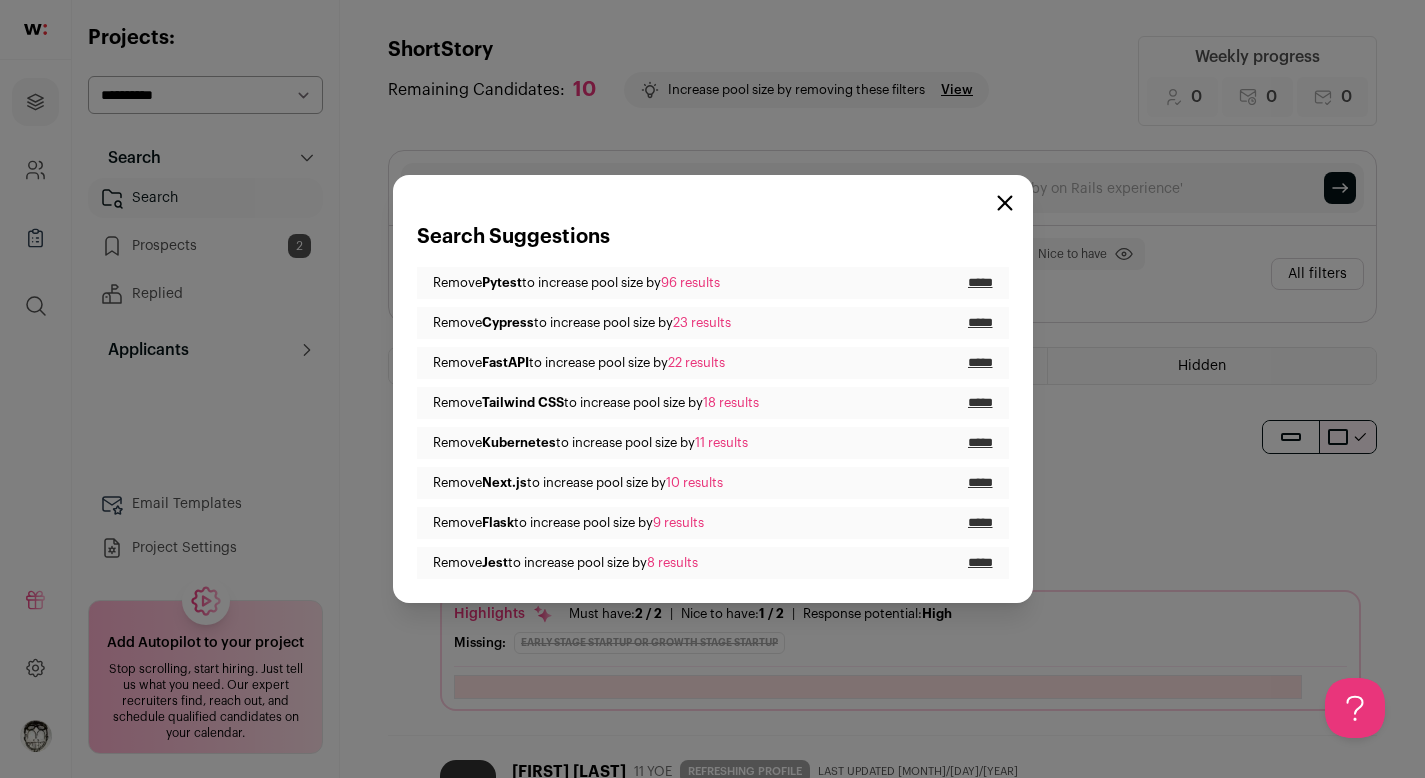 scroll, scrollTop: 0, scrollLeft: 0, axis: both 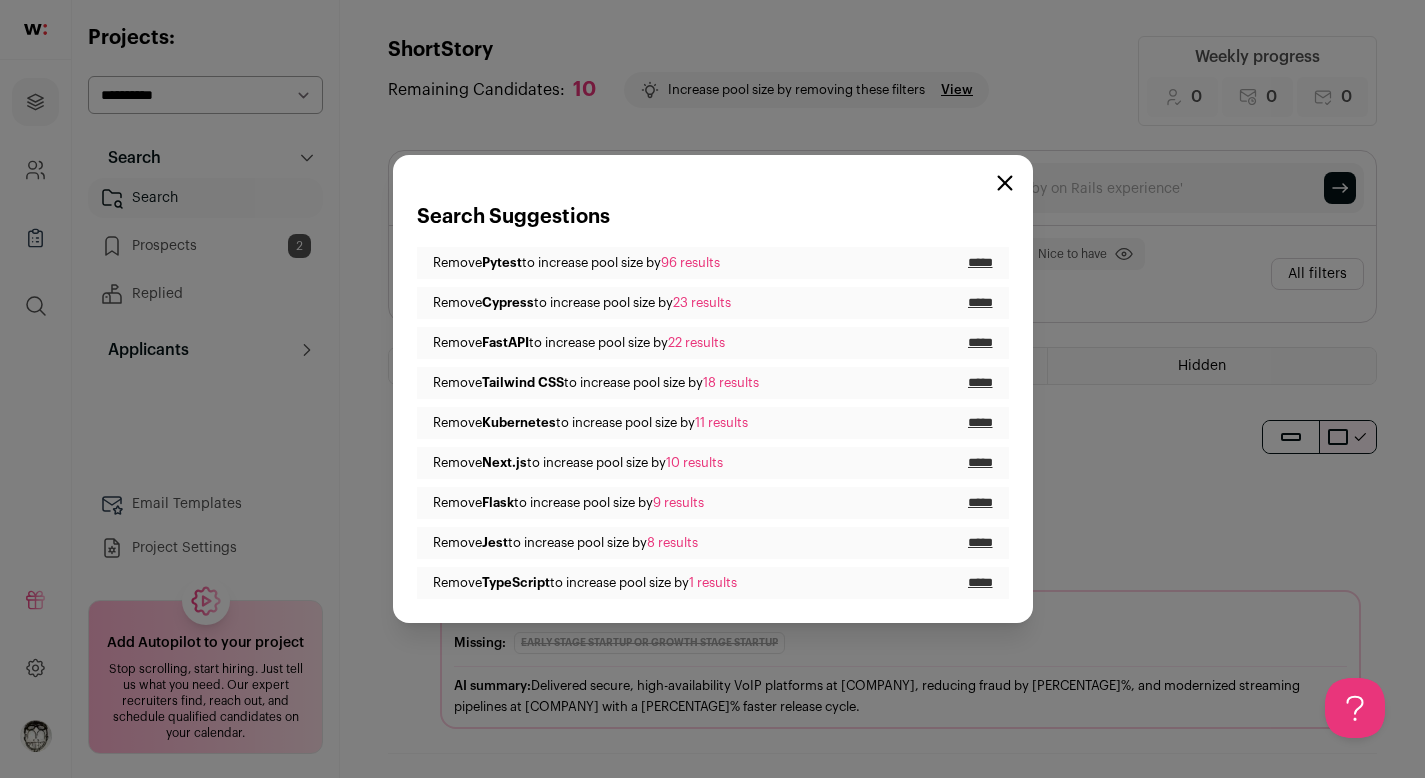 click on "*****" at bounding box center (980, 303) 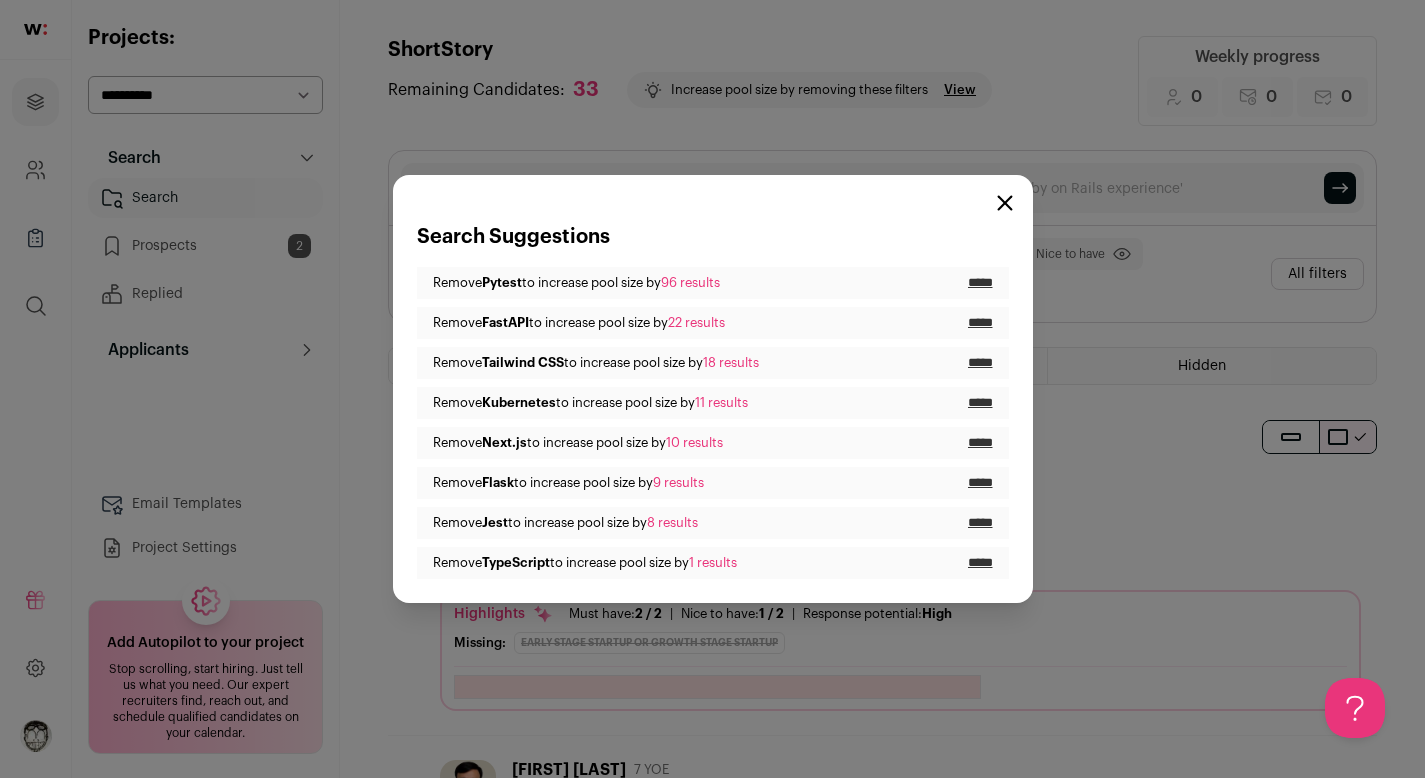 scroll, scrollTop: 0, scrollLeft: 0, axis: both 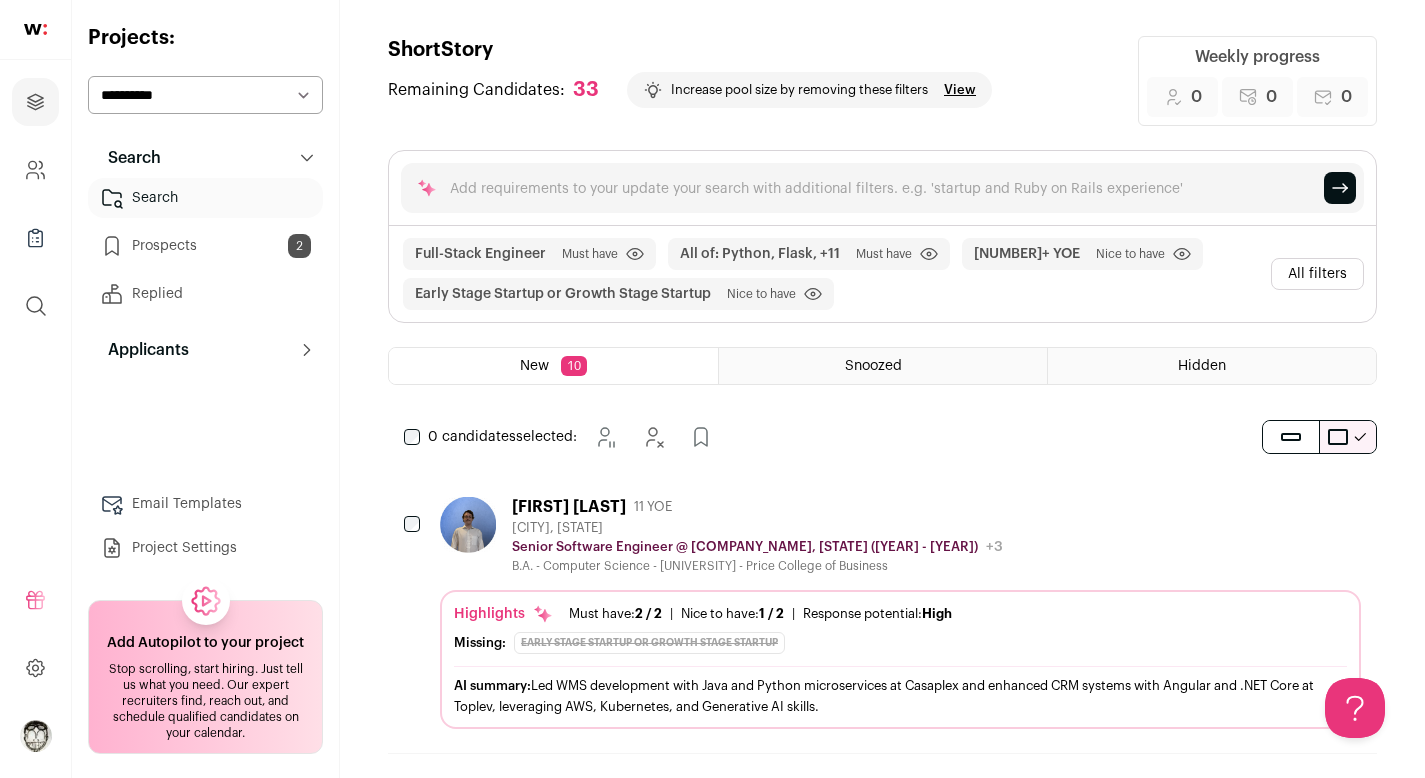 click on "View" at bounding box center (960, 90) 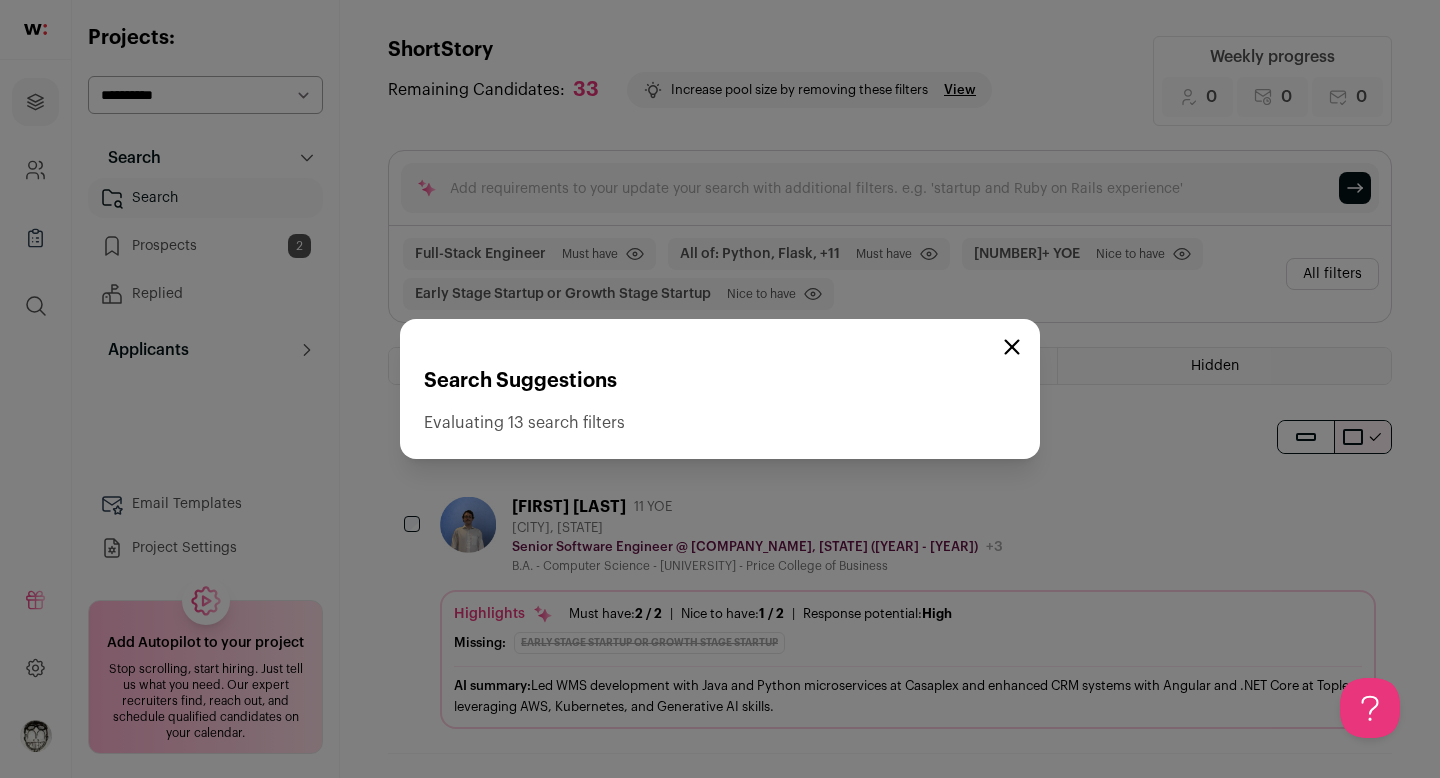 click at bounding box center (1012, 347) 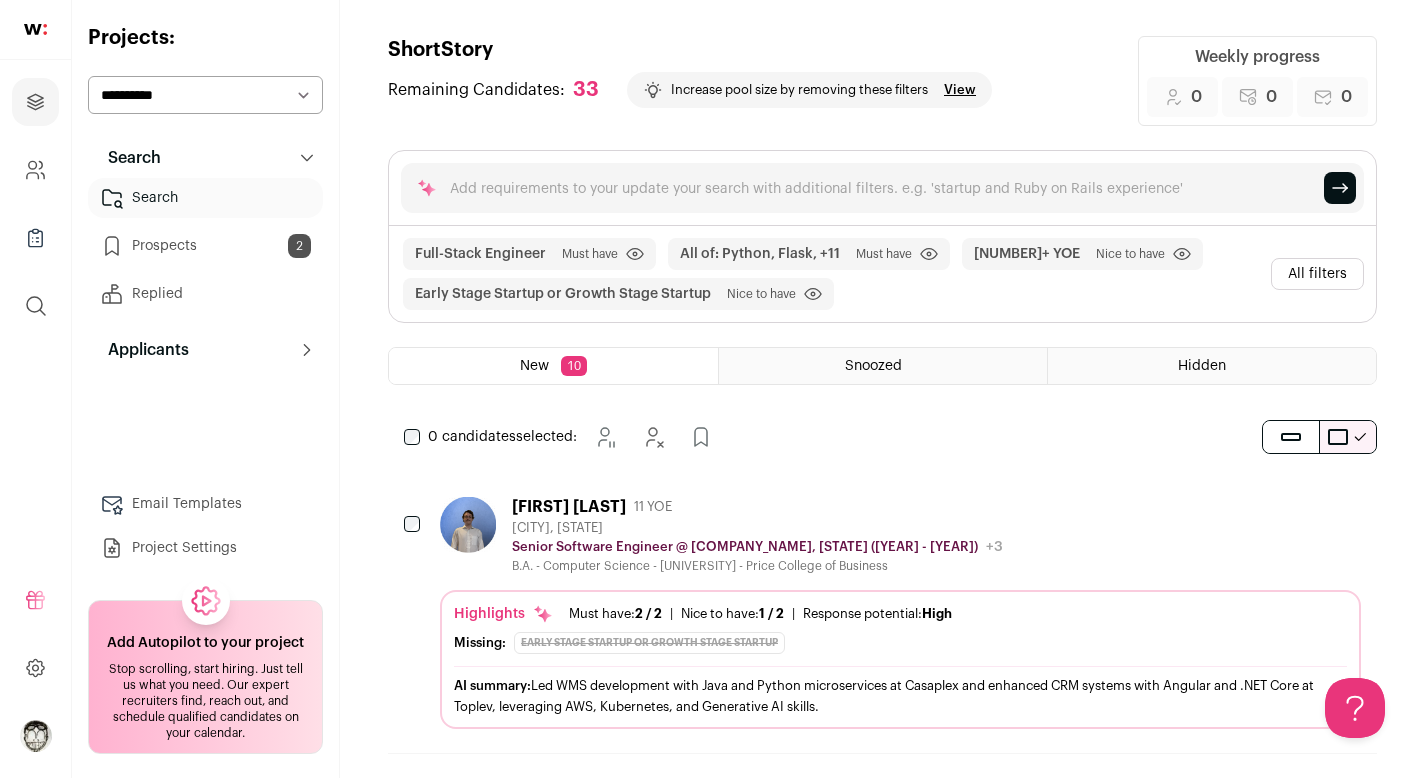 click on "View" at bounding box center [960, 90] 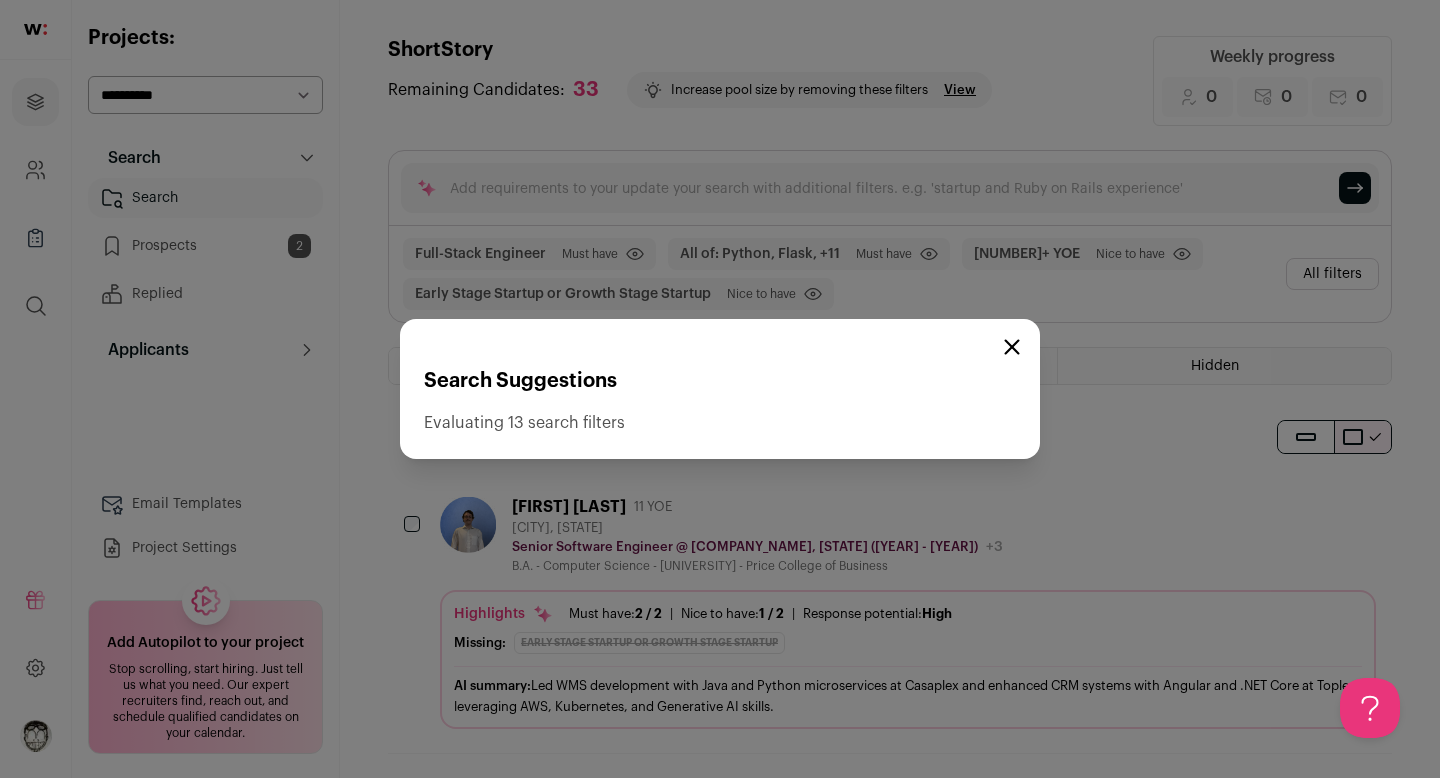click on "Search Suggestions" at bounding box center [720, 381] 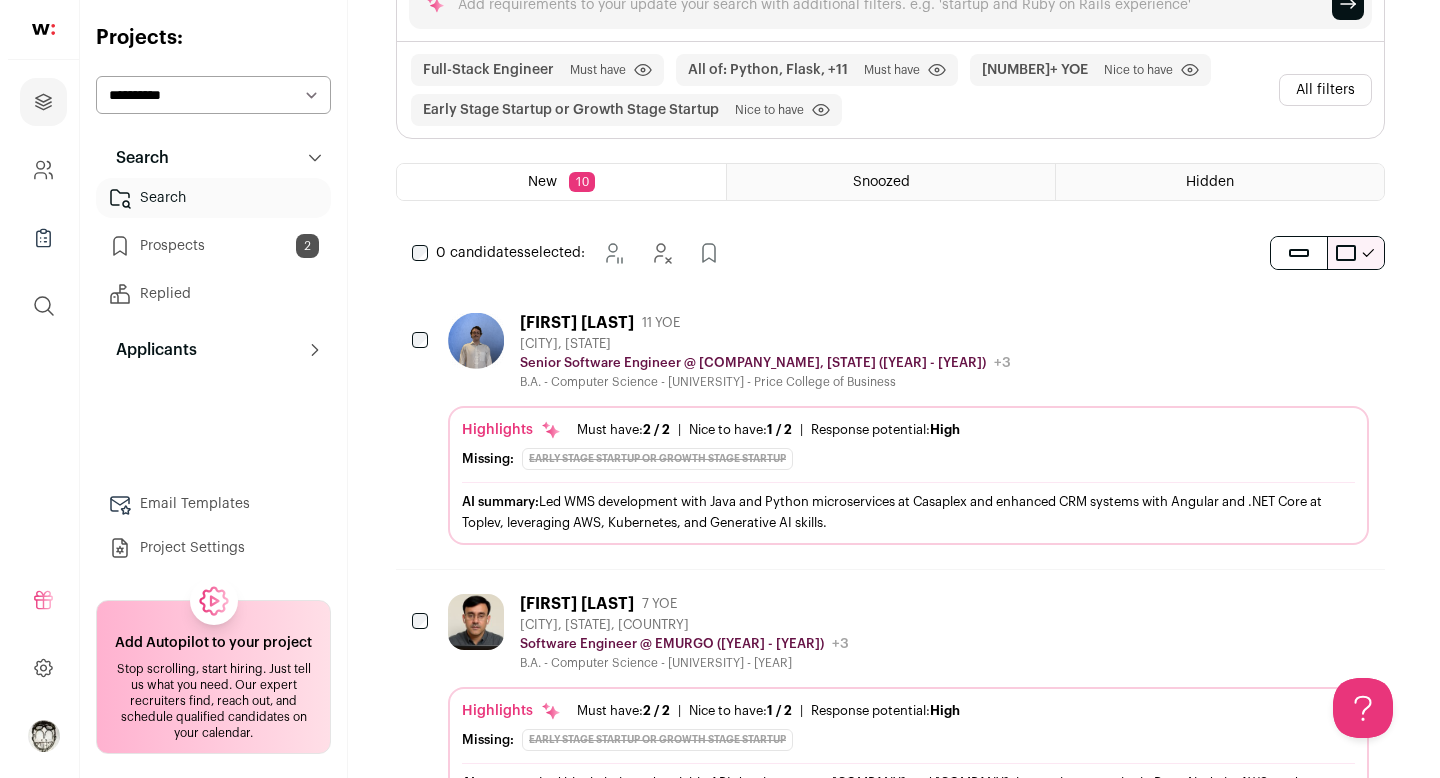 scroll, scrollTop: 184, scrollLeft: 0, axis: vertical 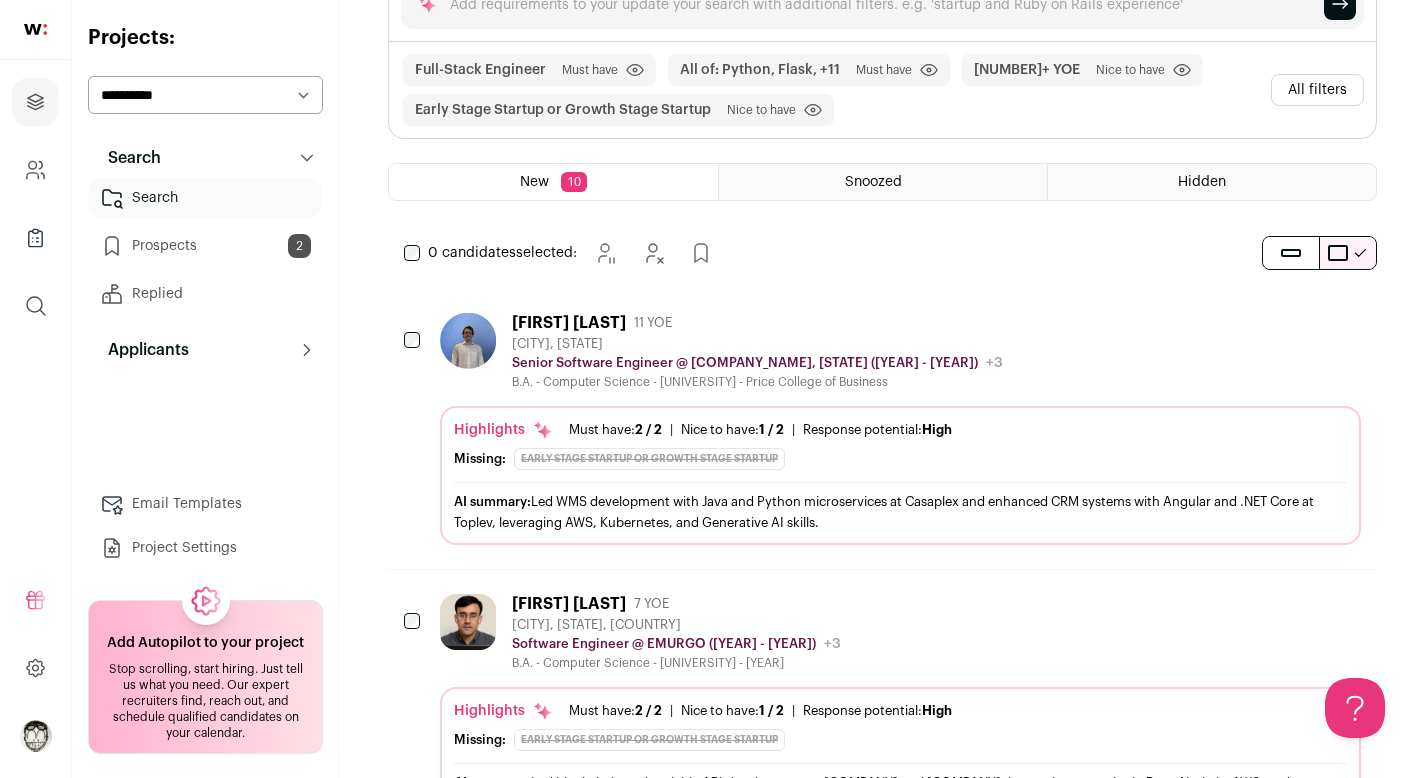 click on "[FIRST] [LAST]" at bounding box center [569, 323] 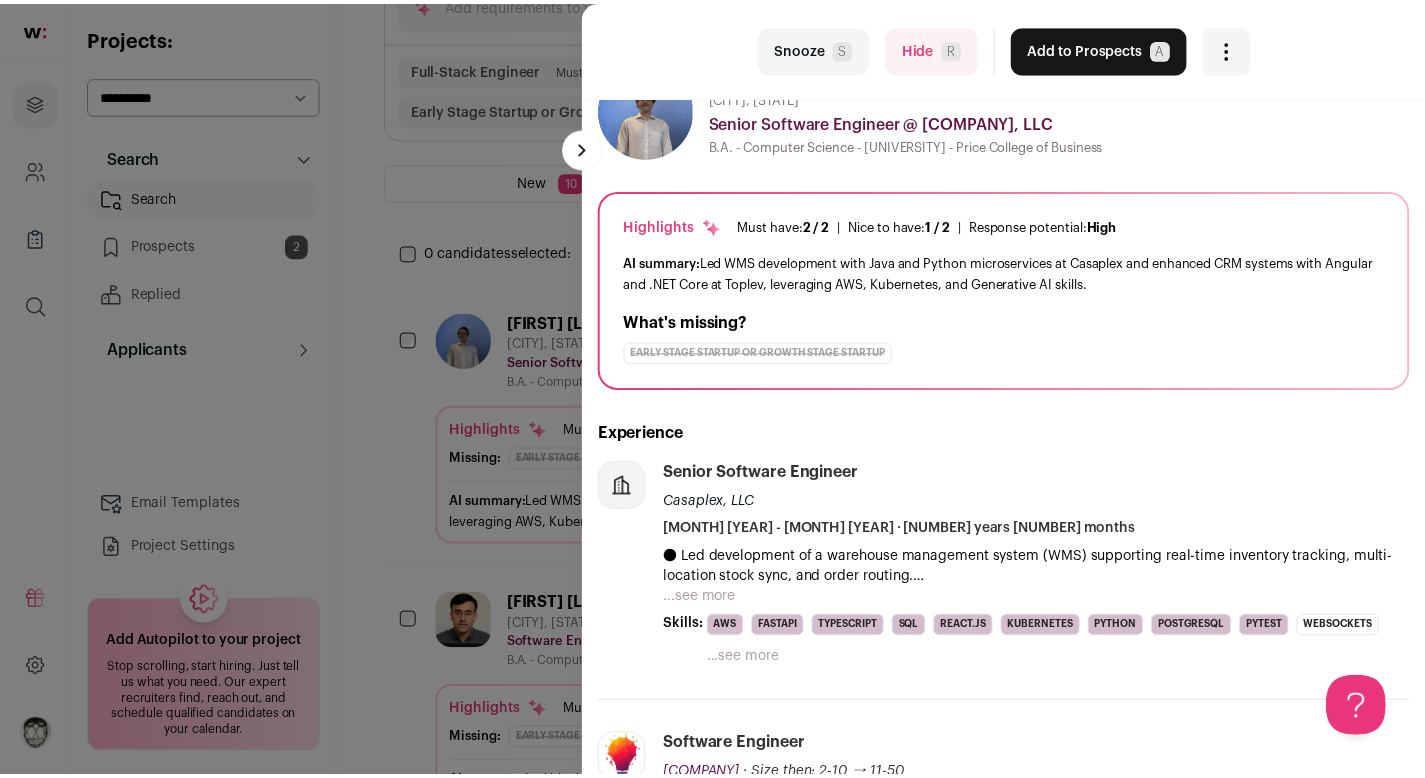 scroll, scrollTop: 0, scrollLeft: 0, axis: both 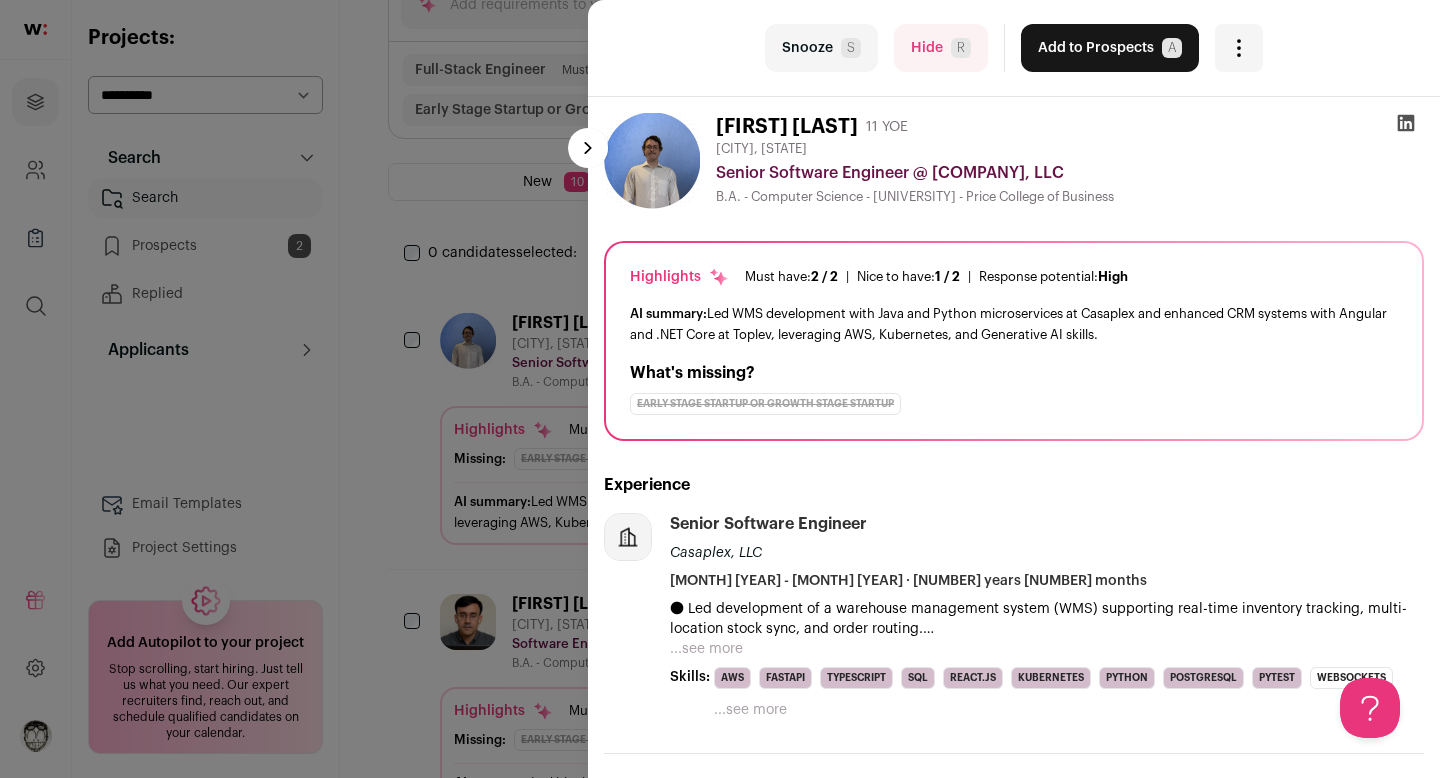 click at bounding box center (588, 148) 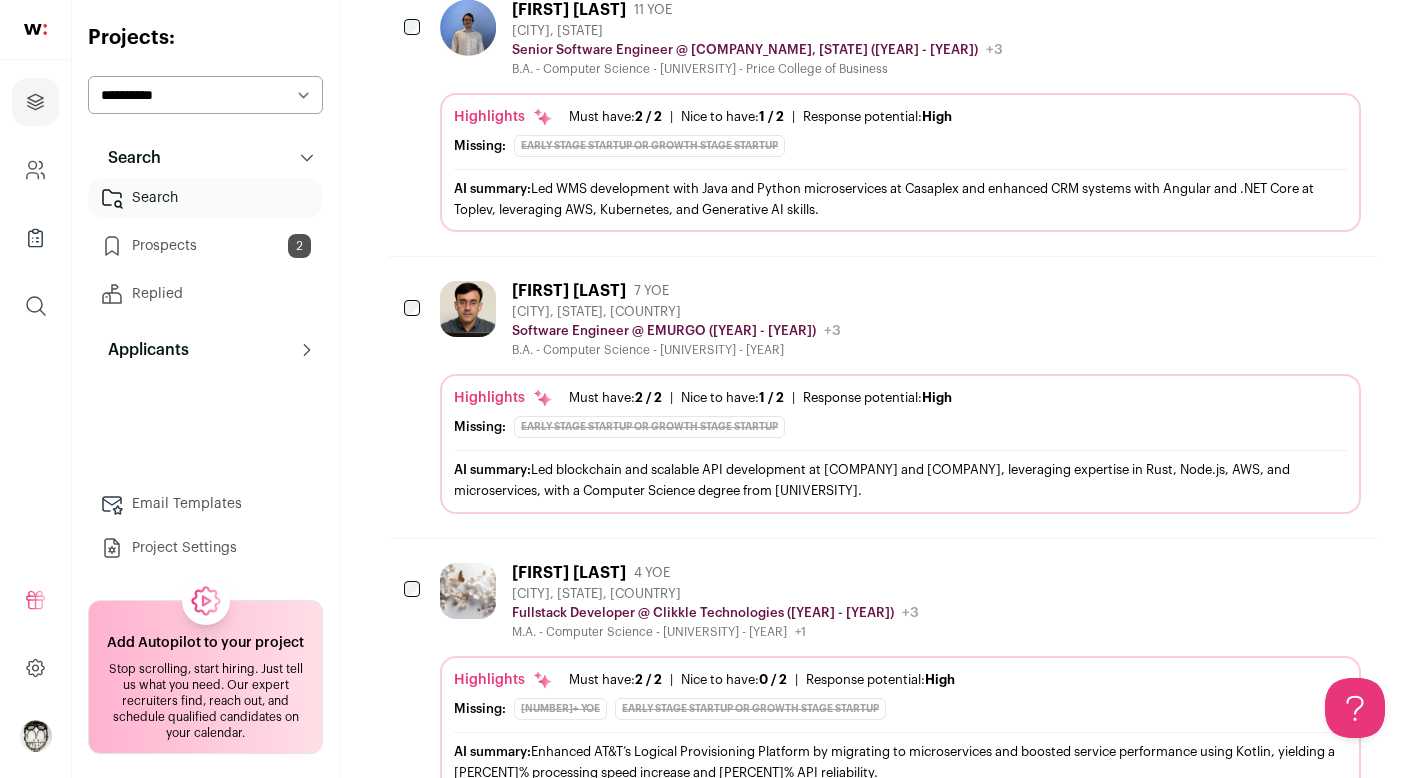 scroll, scrollTop: 573, scrollLeft: 0, axis: vertical 